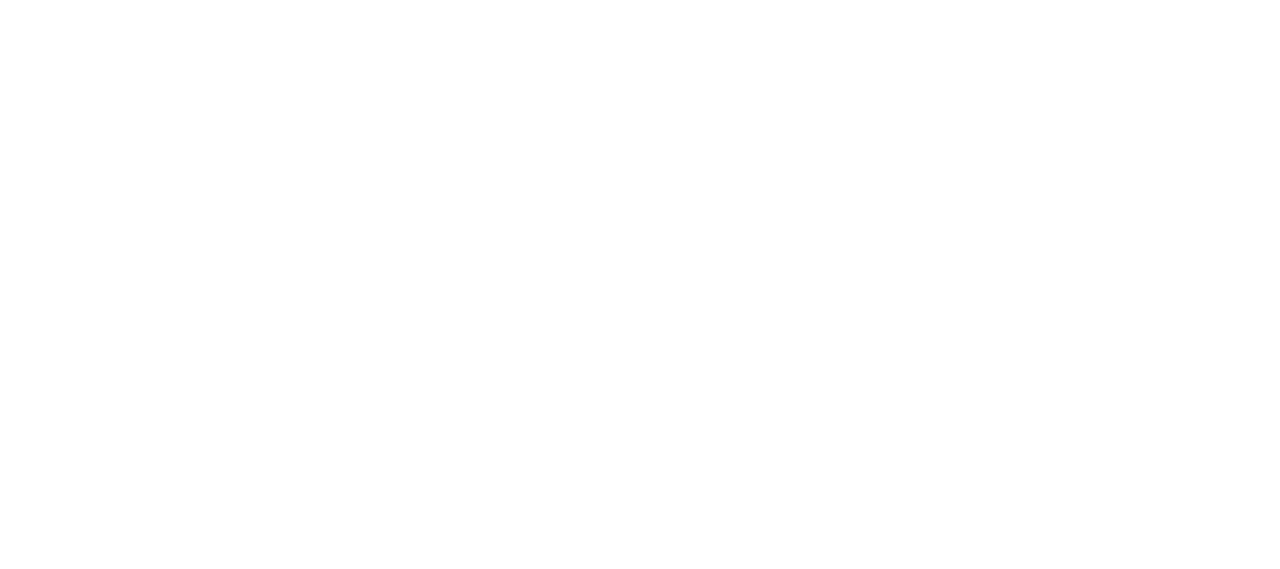 scroll, scrollTop: 0, scrollLeft: 0, axis: both 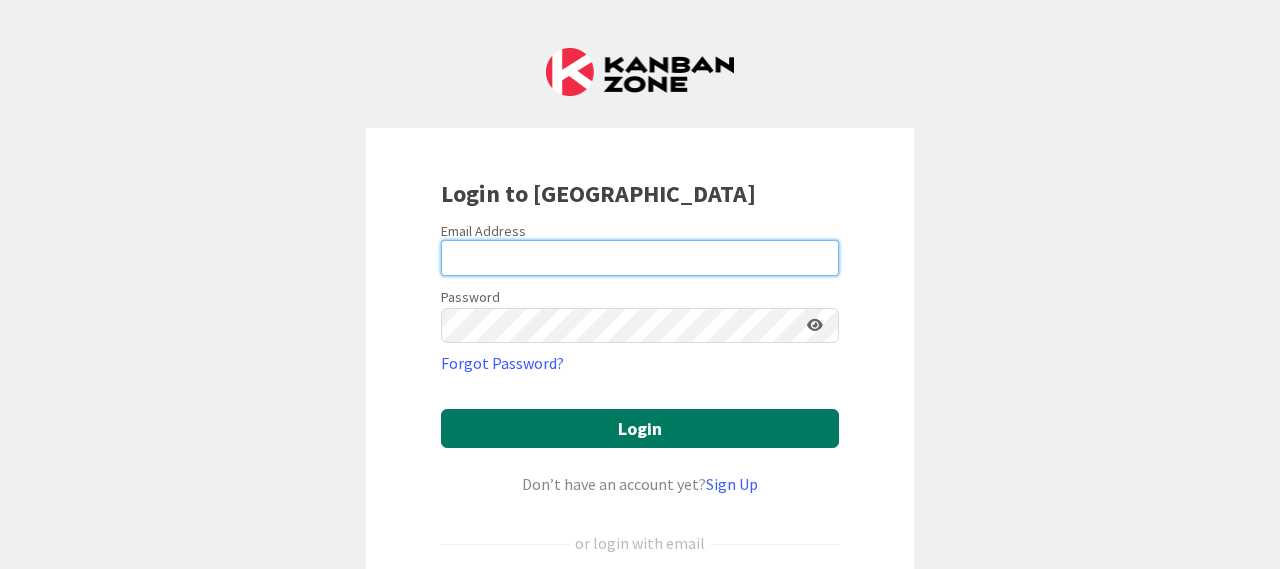 type on "[EMAIL_ADDRESS][DOMAIN_NAME]" 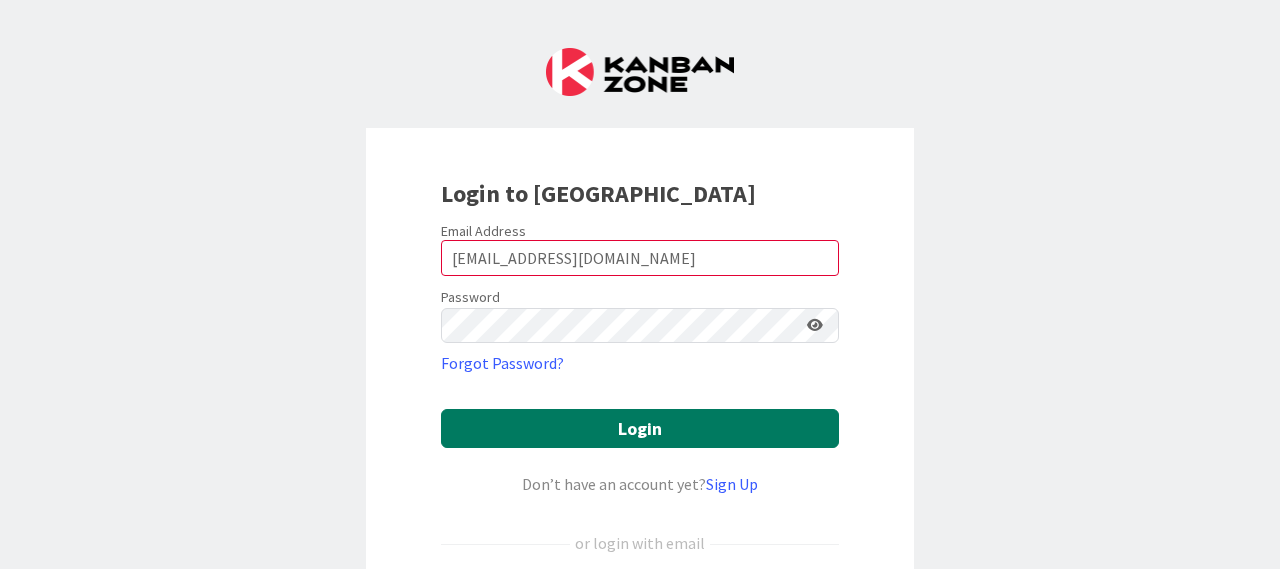click on "Login" at bounding box center [640, 428] 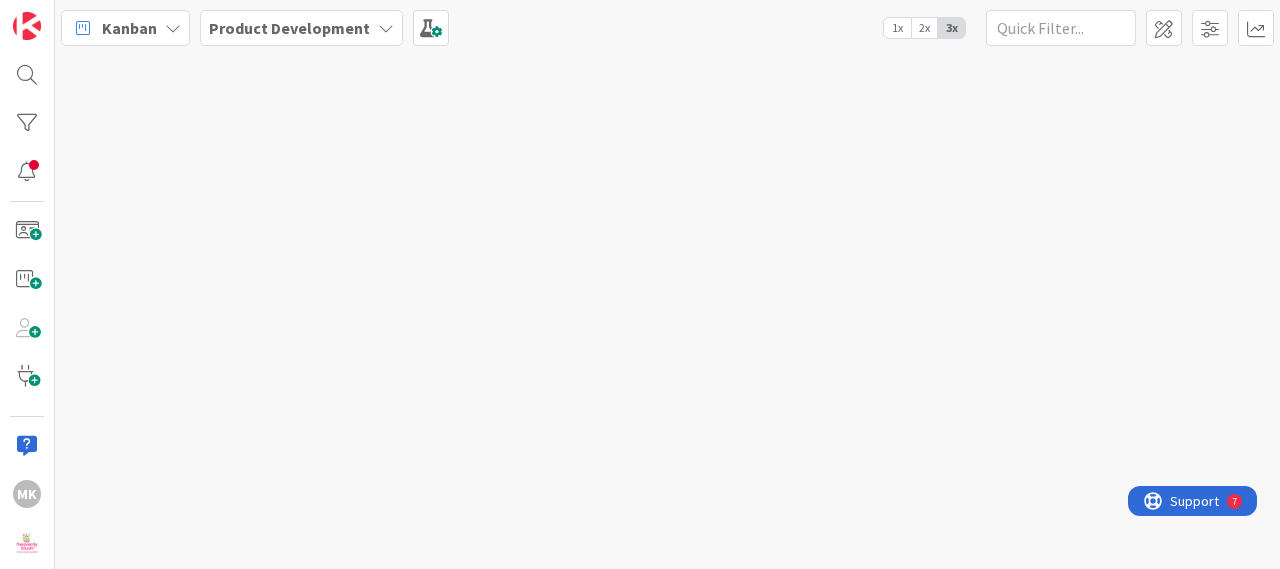 scroll, scrollTop: 0, scrollLeft: 0, axis: both 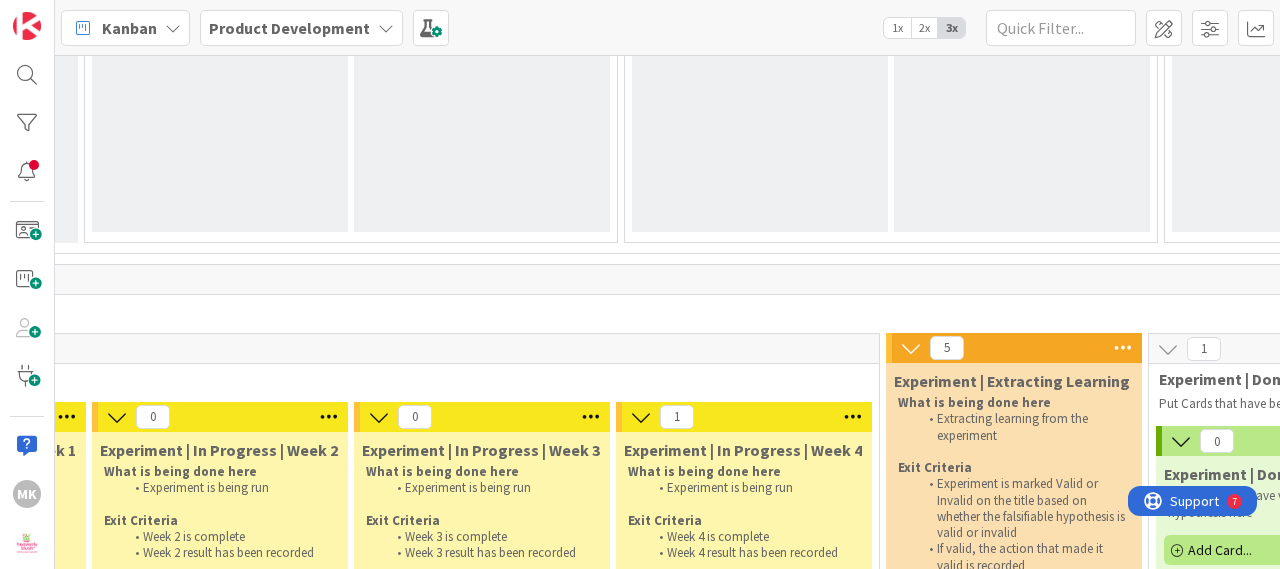click on "6" at bounding box center (671, 700) 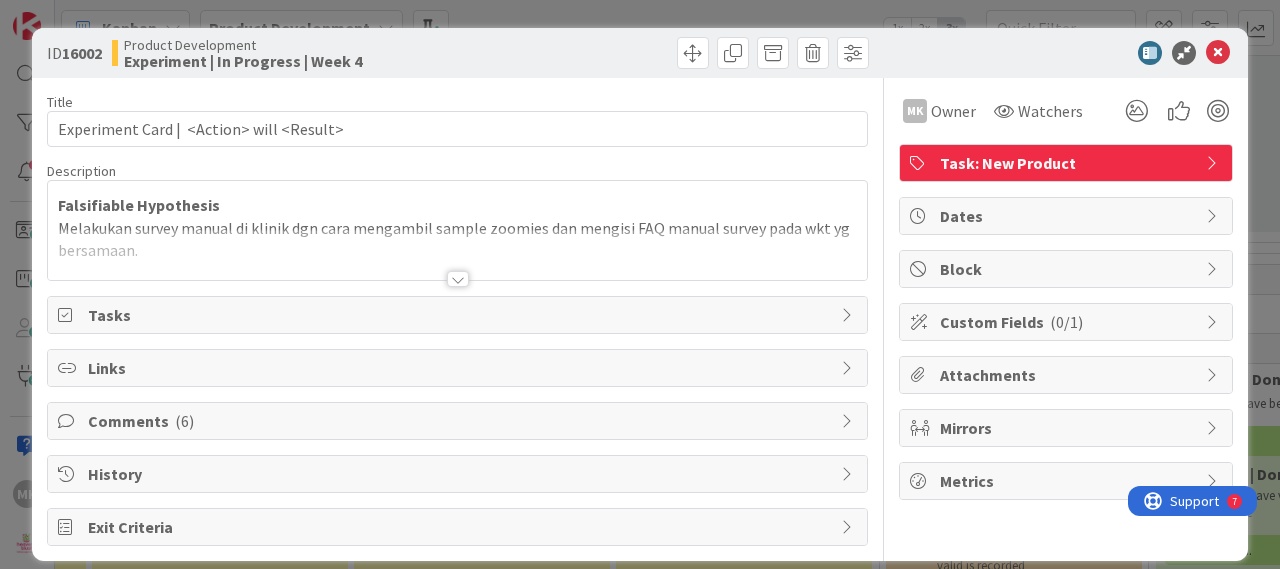scroll, scrollTop: 0, scrollLeft: 0, axis: both 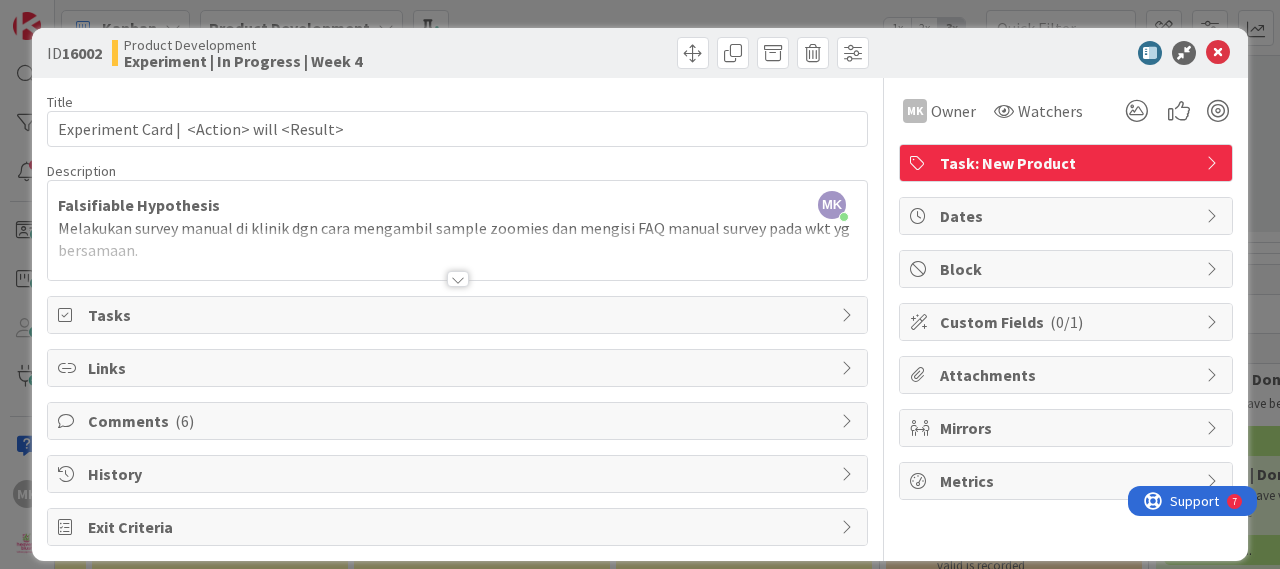 click at bounding box center (458, 279) 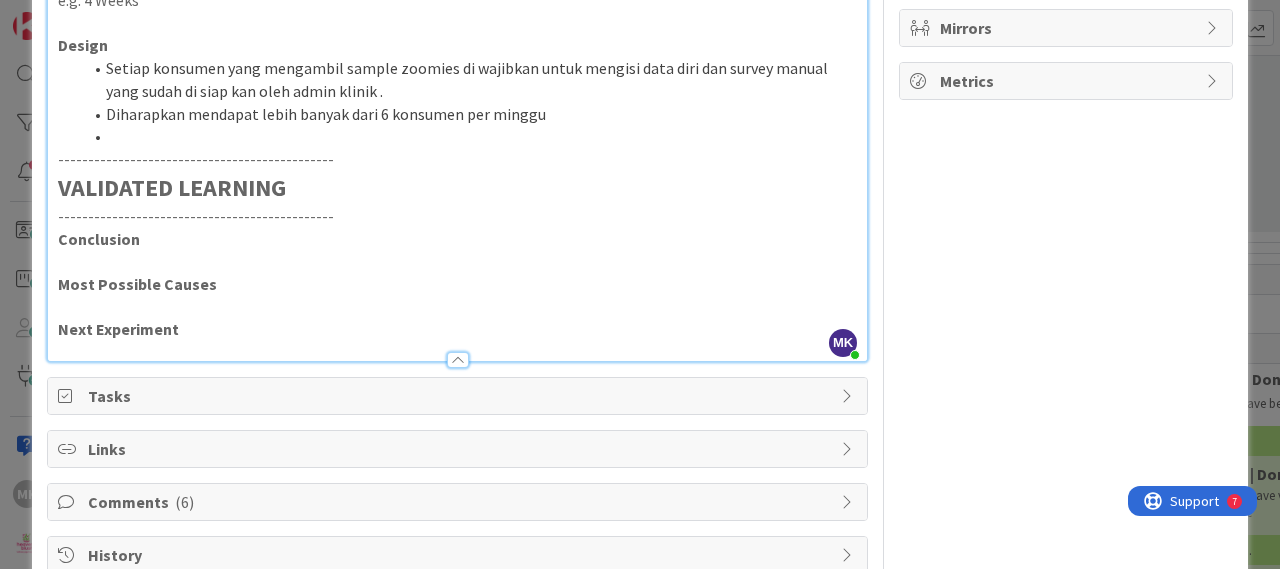 scroll, scrollTop: 496, scrollLeft: 0, axis: vertical 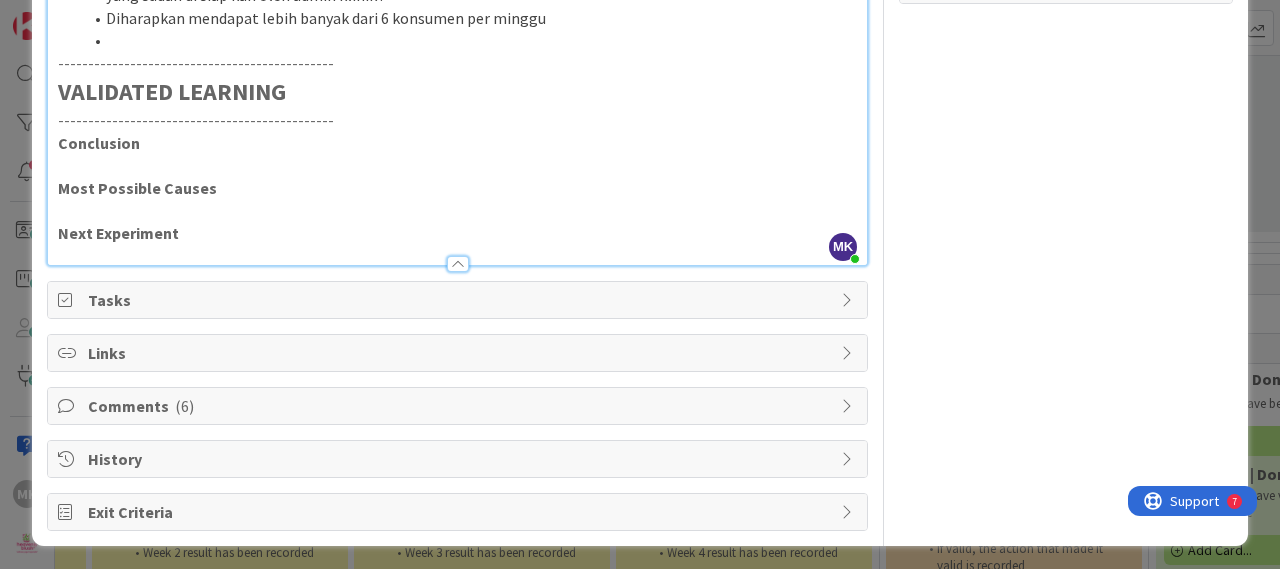 click on "Comments ( 6 )" at bounding box center (459, 406) 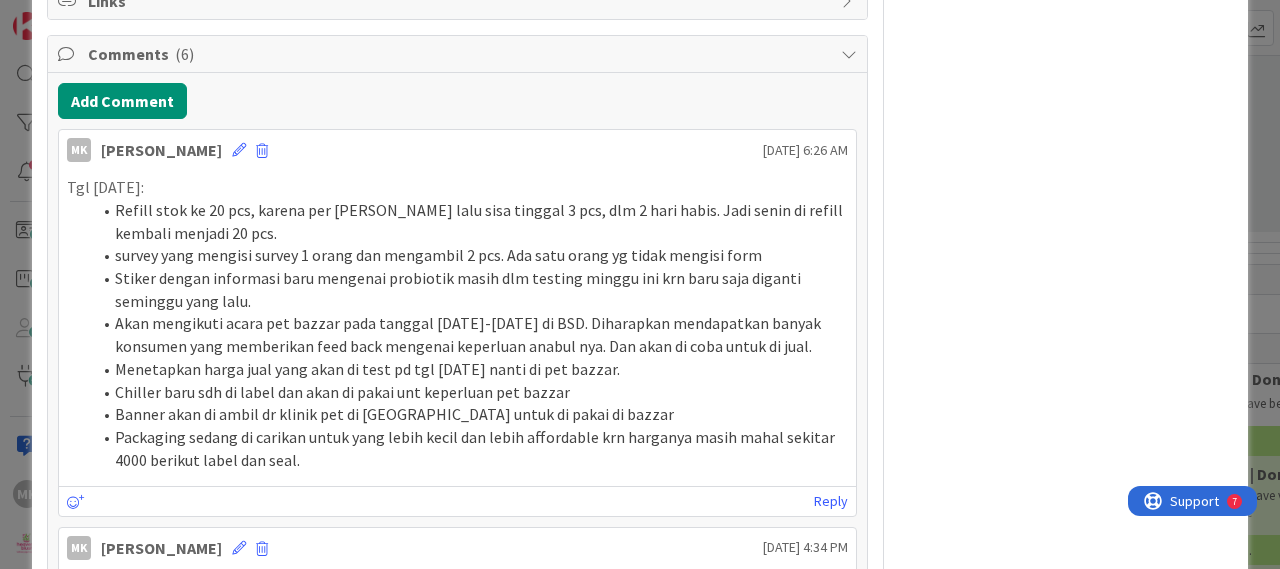 scroll, scrollTop: 896, scrollLeft: 0, axis: vertical 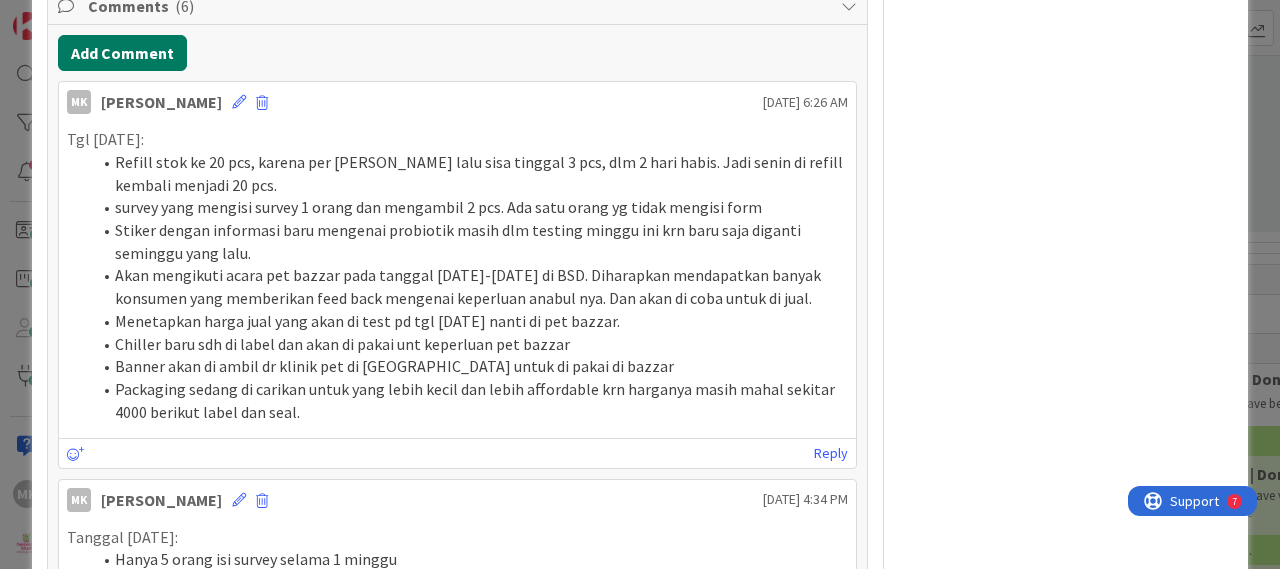 click on "Add Comment" at bounding box center (122, 53) 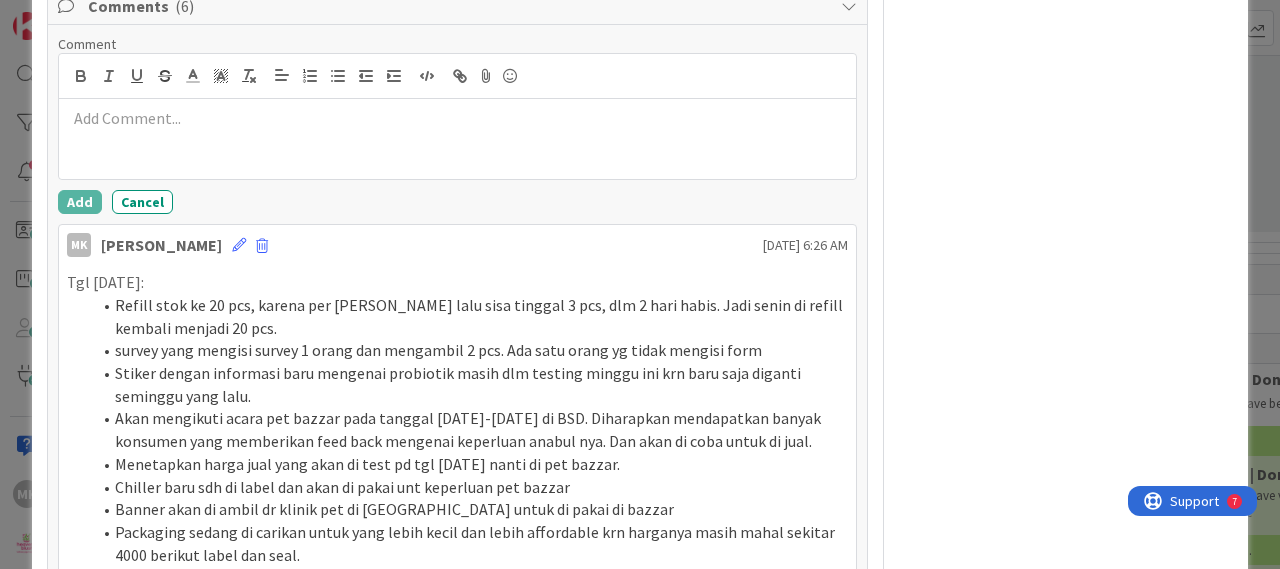 type 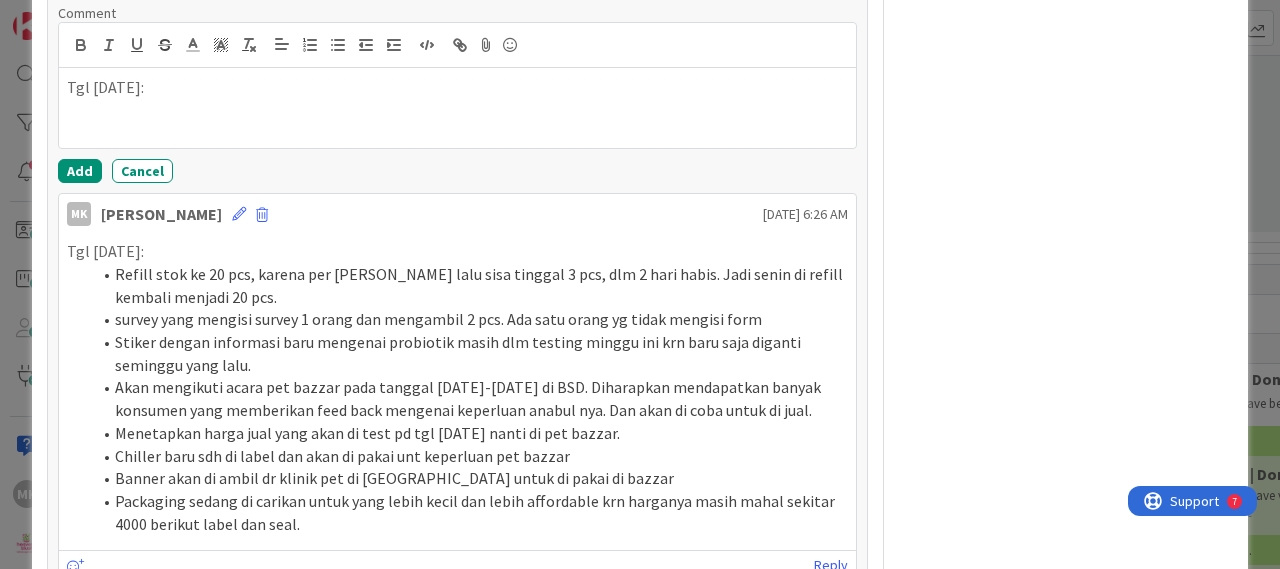 scroll, scrollTop: 896, scrollLeft: 0, axis: vertical 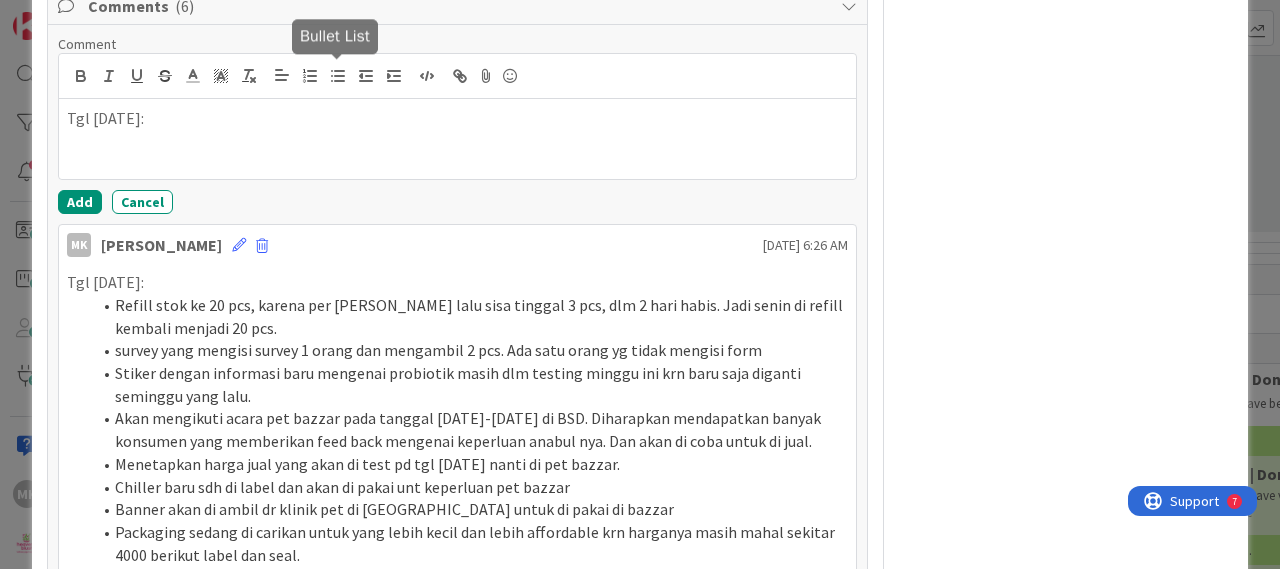 click 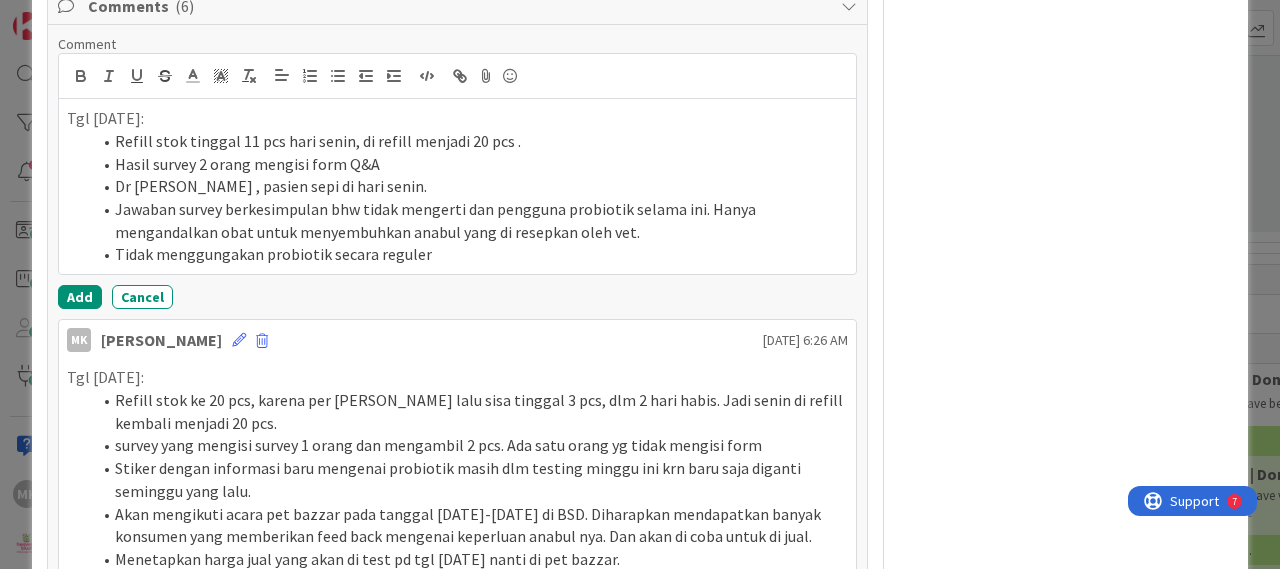 click on "Tidak menggungakan probiotik secara reguler" at bounding box center [469, 254] 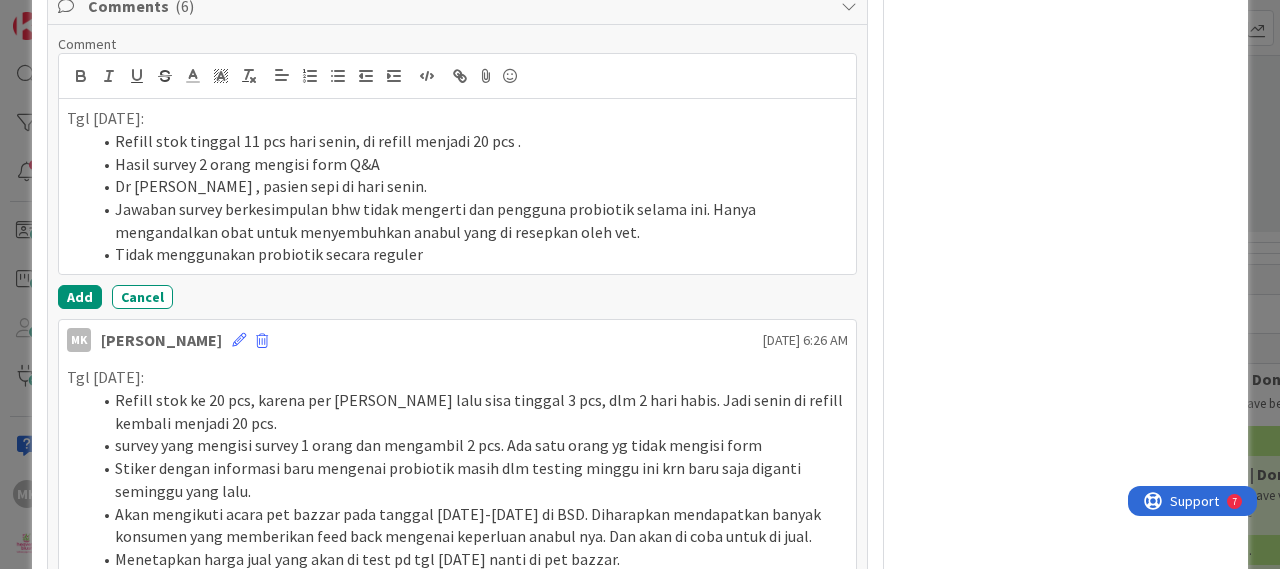 click on "Tidak menggunakan probiotik secara reguler" at bounding box center (469, 254) 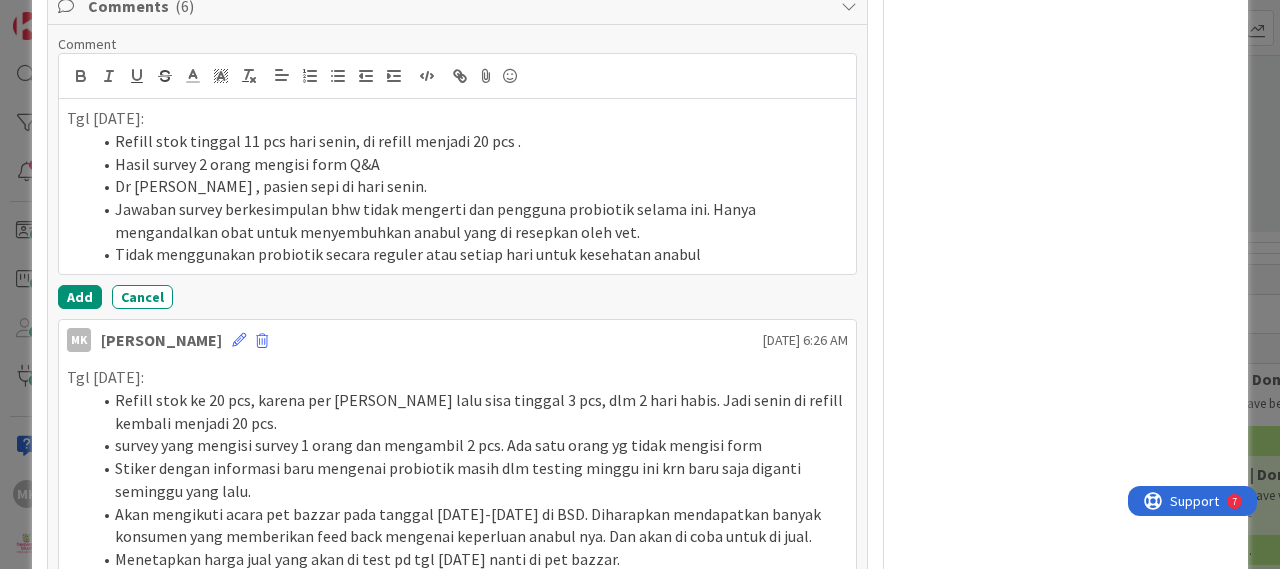 click on "Hasil survey 2 orang mengisi form Q&A" at bounding box center [469, 164] 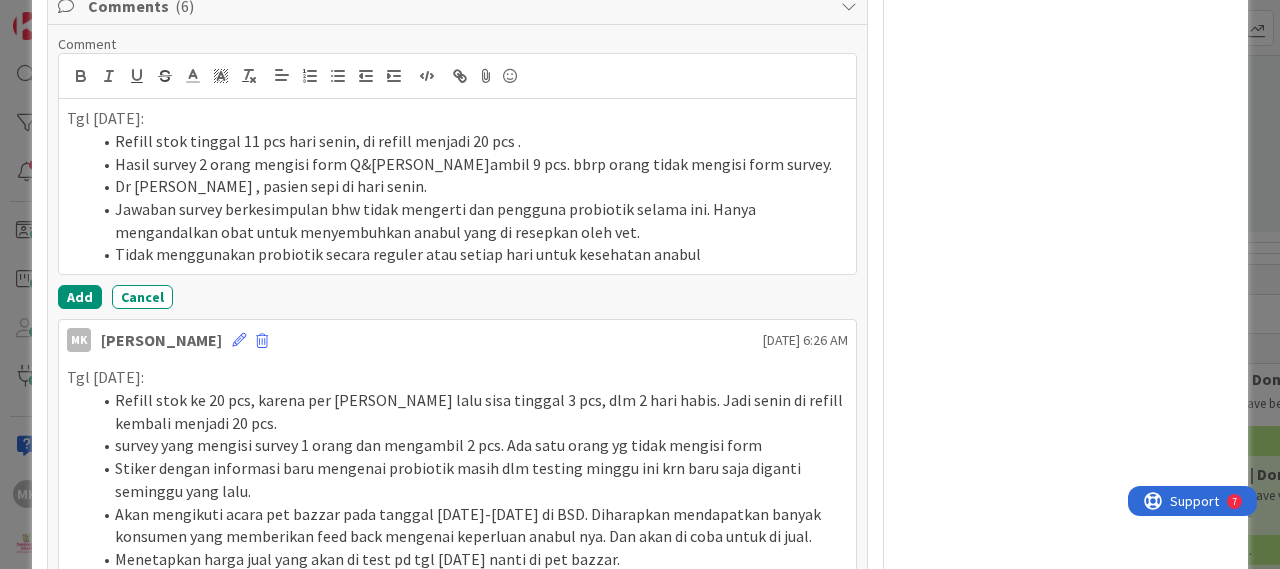 click on "Tidak menggunakan probiotik secara reguler atau setiap hari untuk kesehatan anabul" at bounding box center (469, 254) 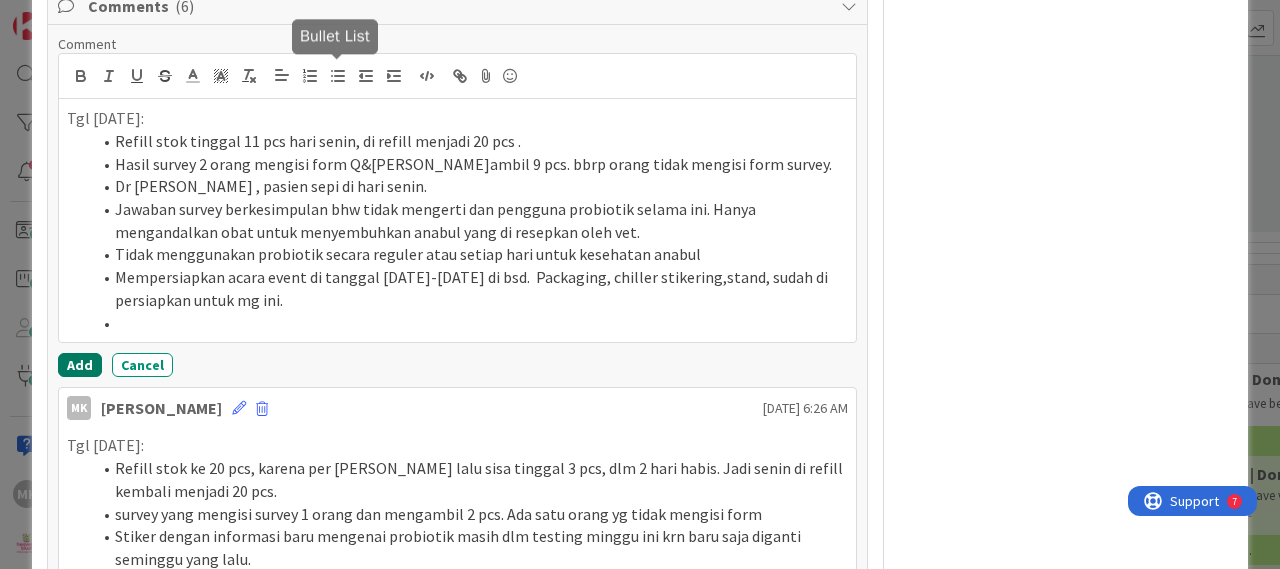 click on "Add" at bounding box center (80, 365) 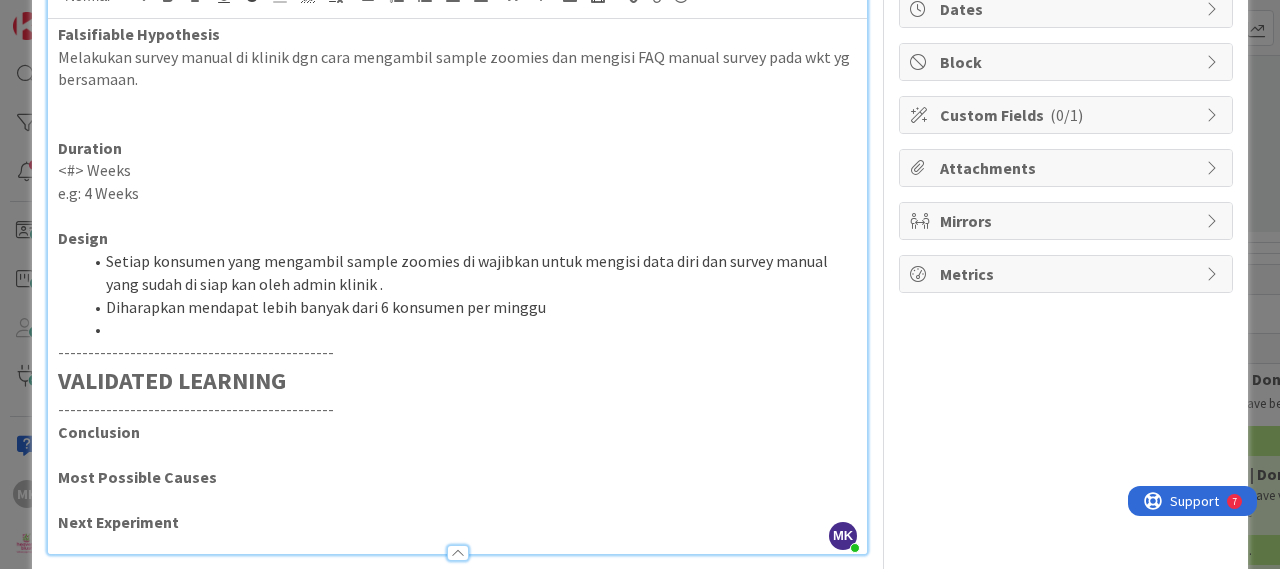 scroll, scrollTop: 196, scrollLeft: 0, axis: vertical 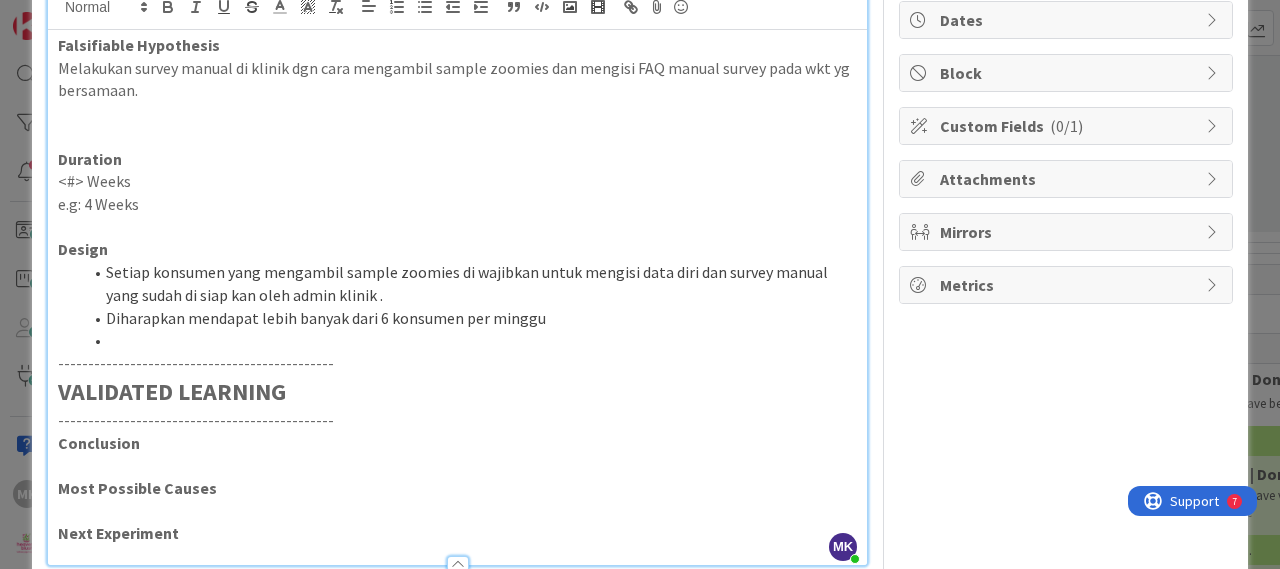 click on "Diharapkan mendapat lebih banyak dari 6 konsumen per minggu" at bounding box center (469, 318) 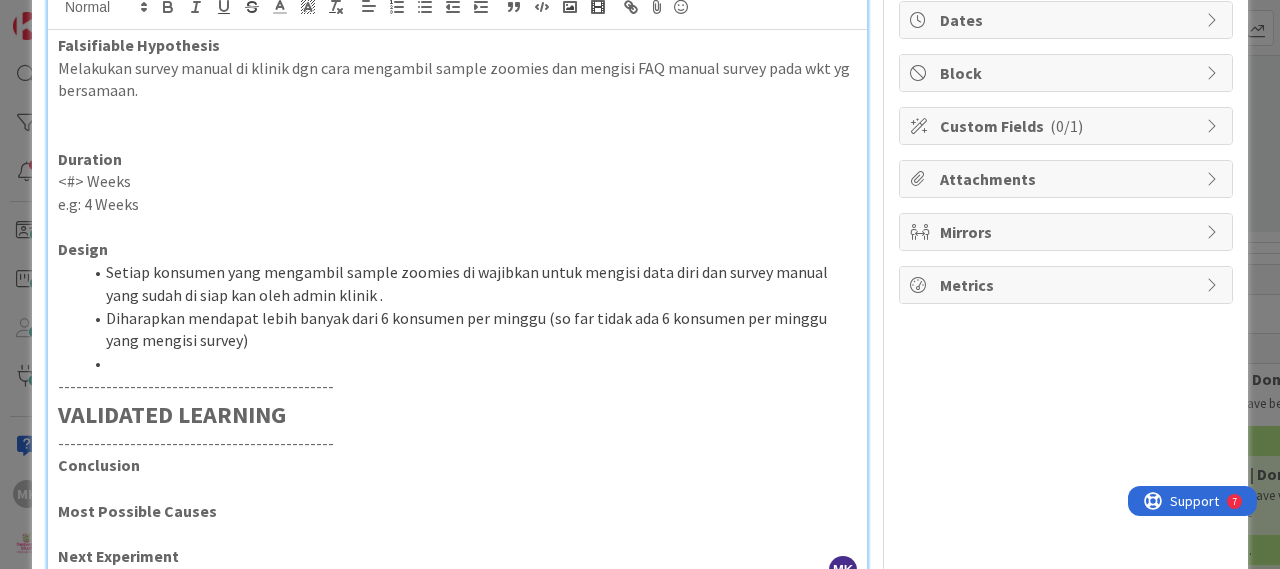 click at bounding box center (469, 363) 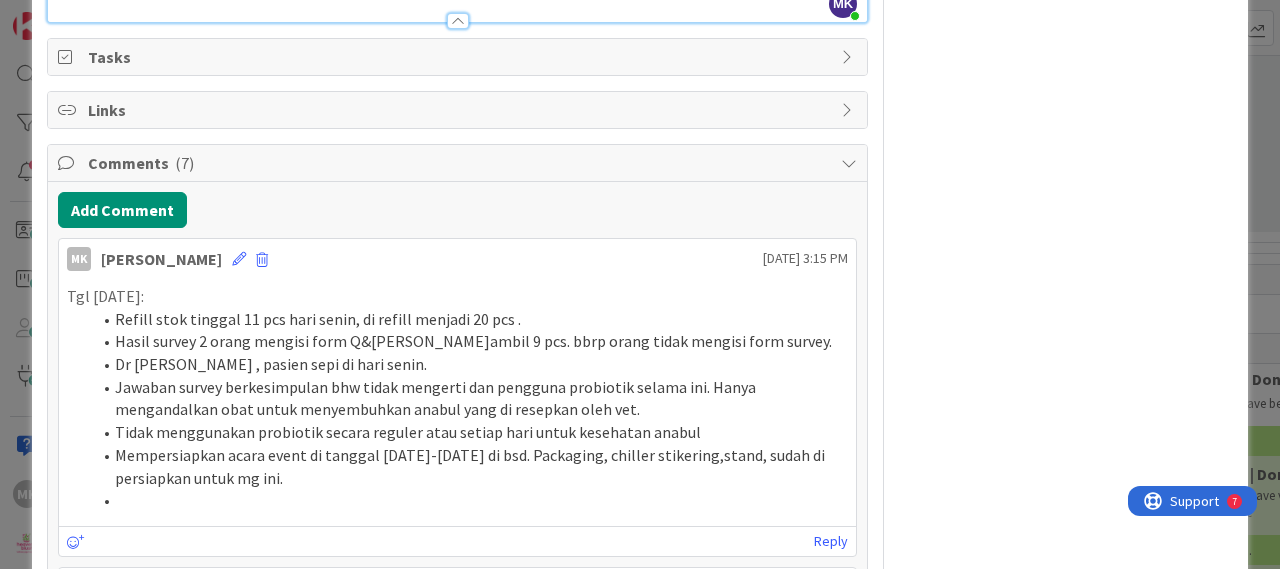 scroll, scrollTop: 796, scrollLeft: 0, axis: vertical 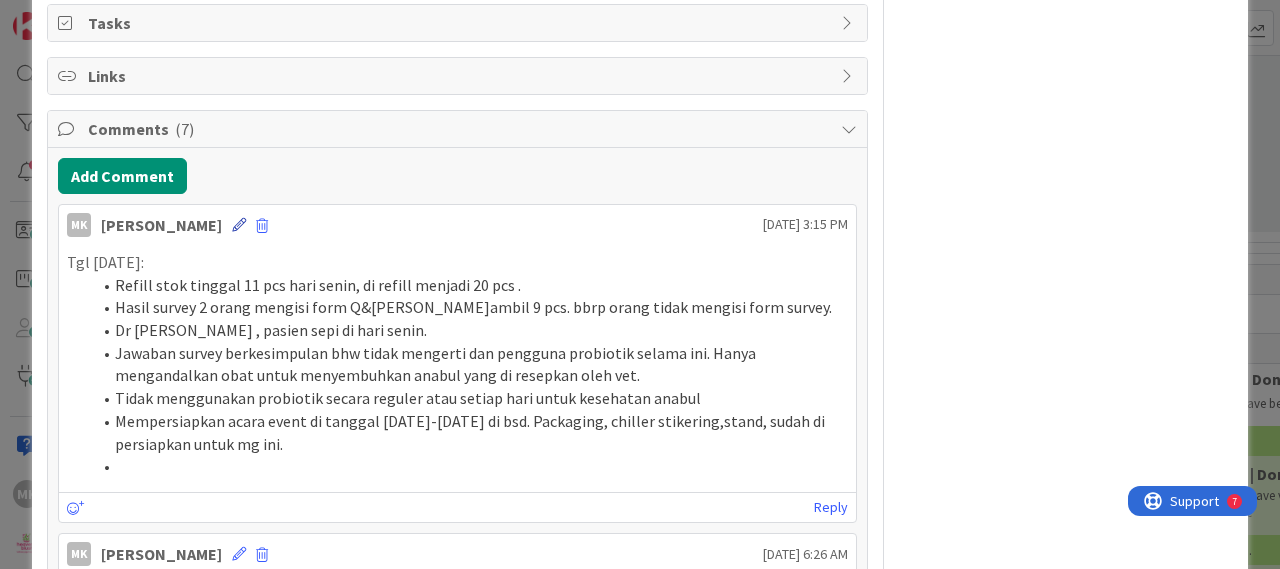 click at bounding box center [239, 225] 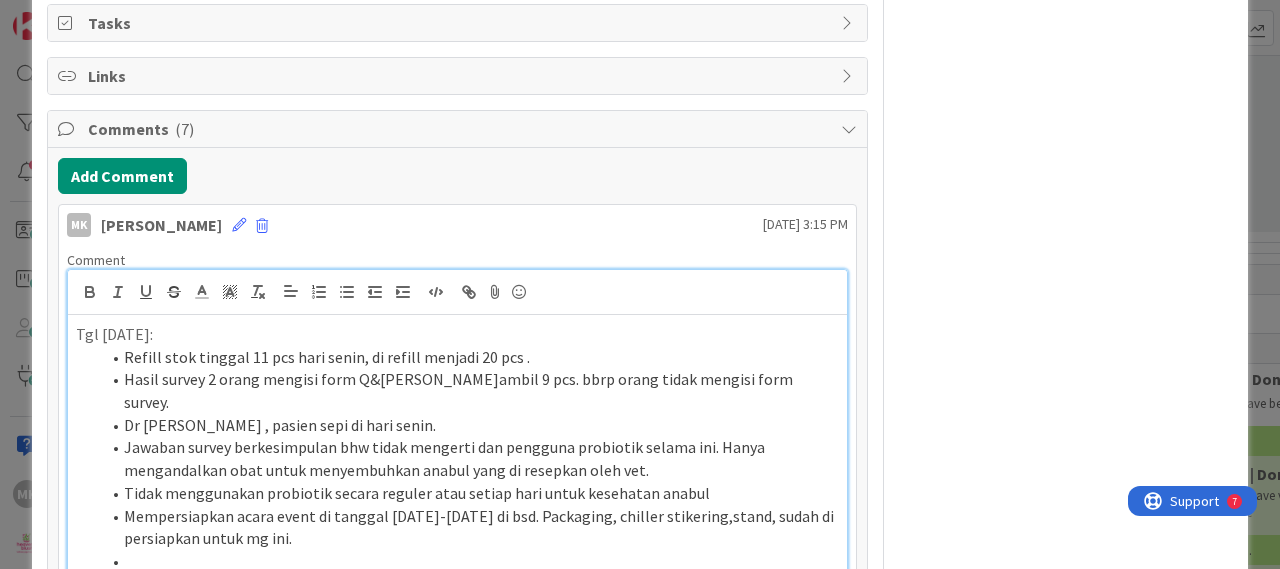type 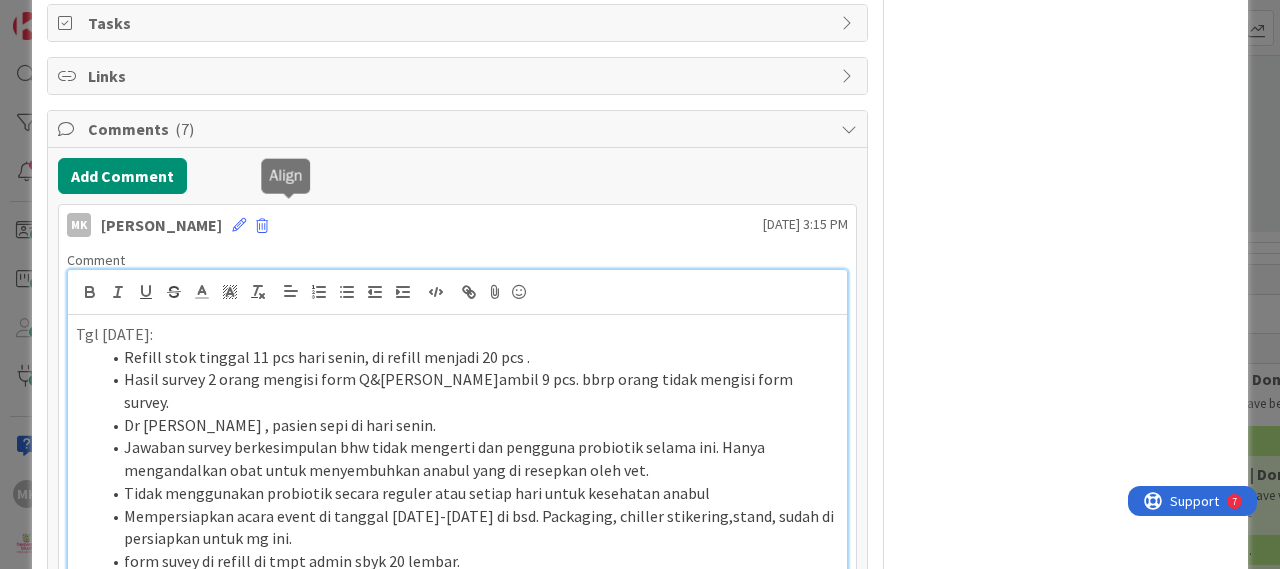scroll, scrollTop: 1096, scrollLeft: 0, axis: vertical 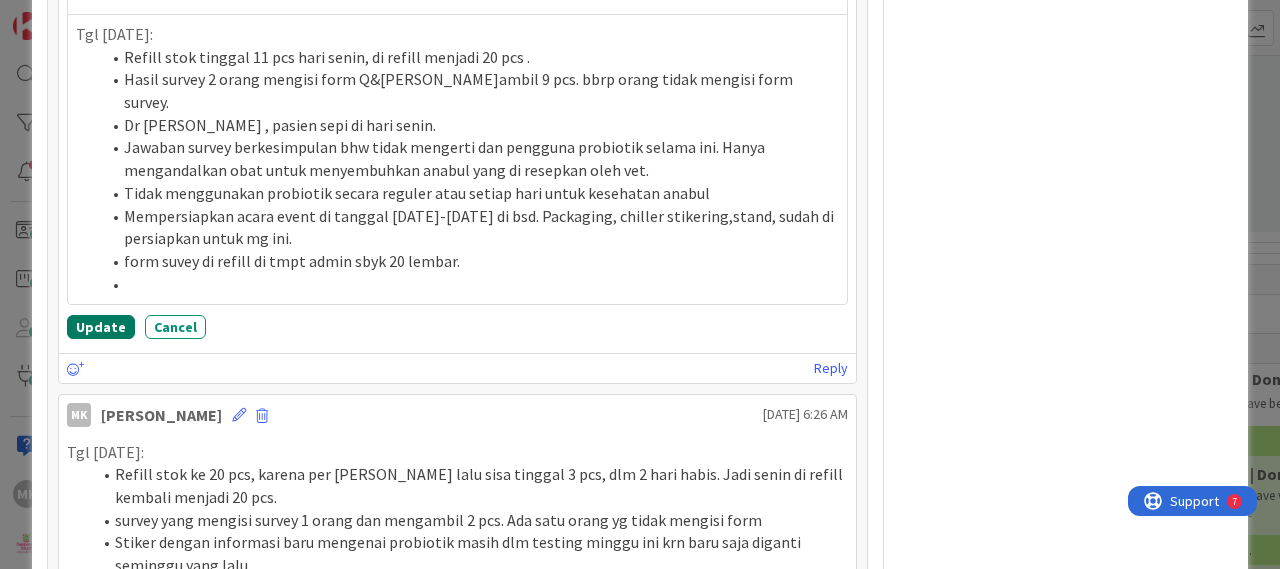 click on "Update" at bounding box center (101, 327) 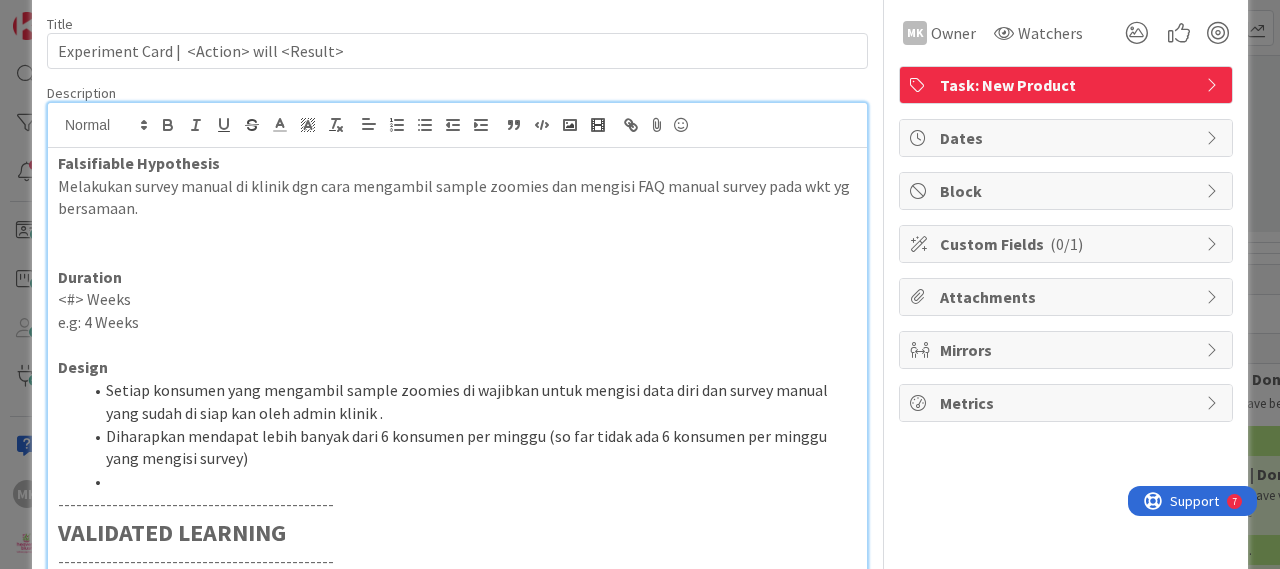 scroll, scrollTop: 0, scrollLeft: 0, axis: both 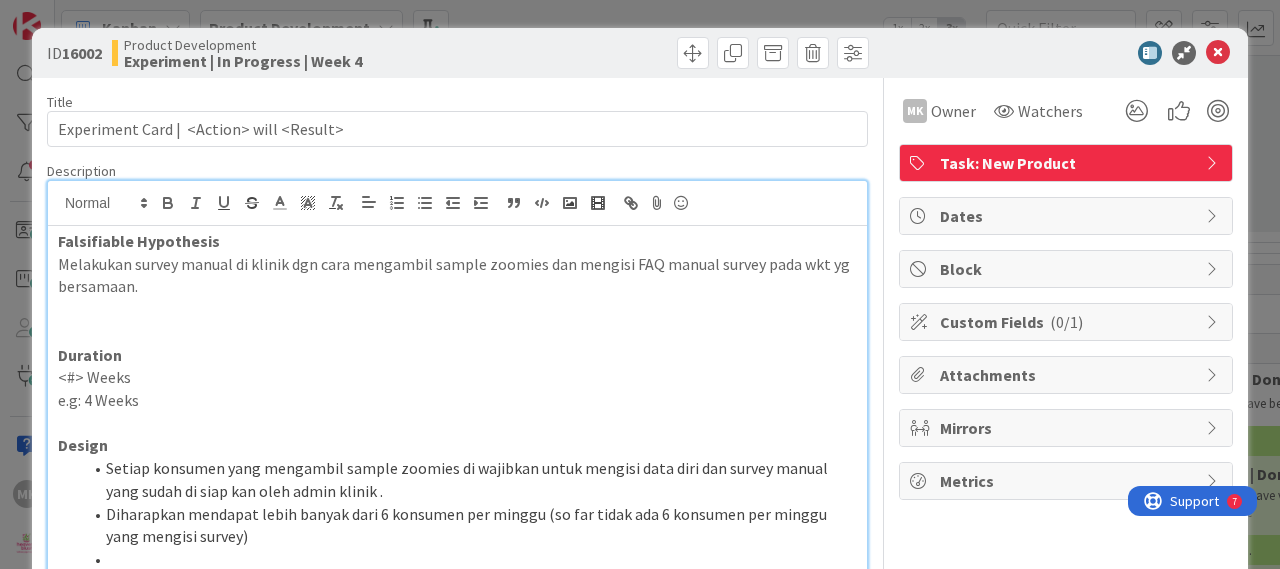 click on "Dates" at bounding box center (1068, 216) 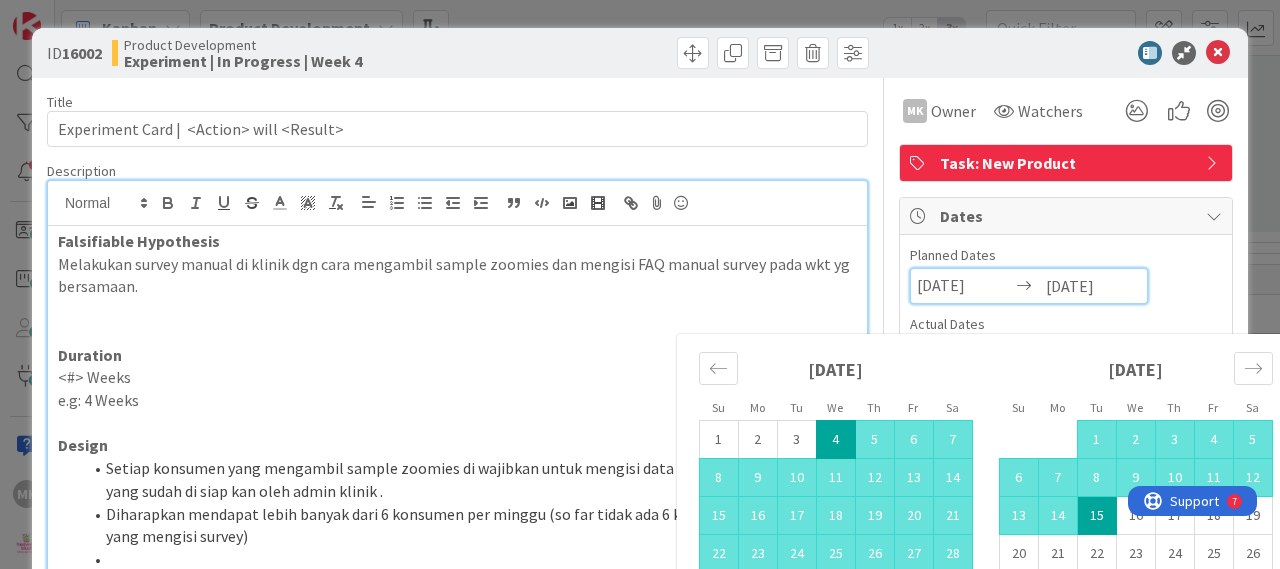 click on "[DATE]" at bounding box center (1093, 286) 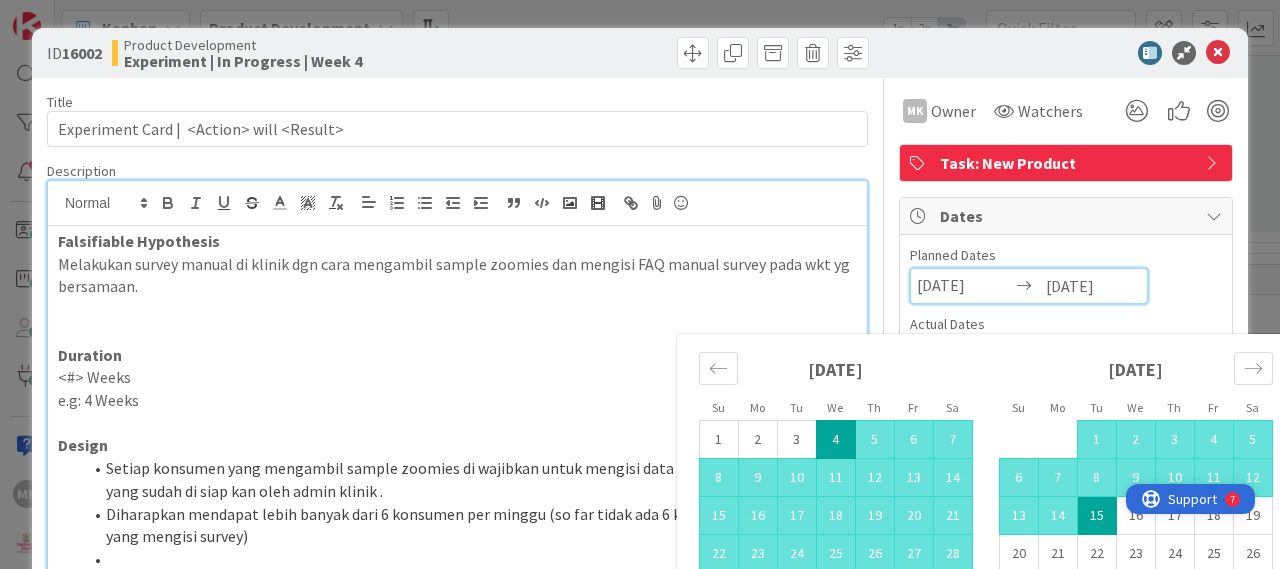 click on "Support 7" at bounding box center (1191, 499) 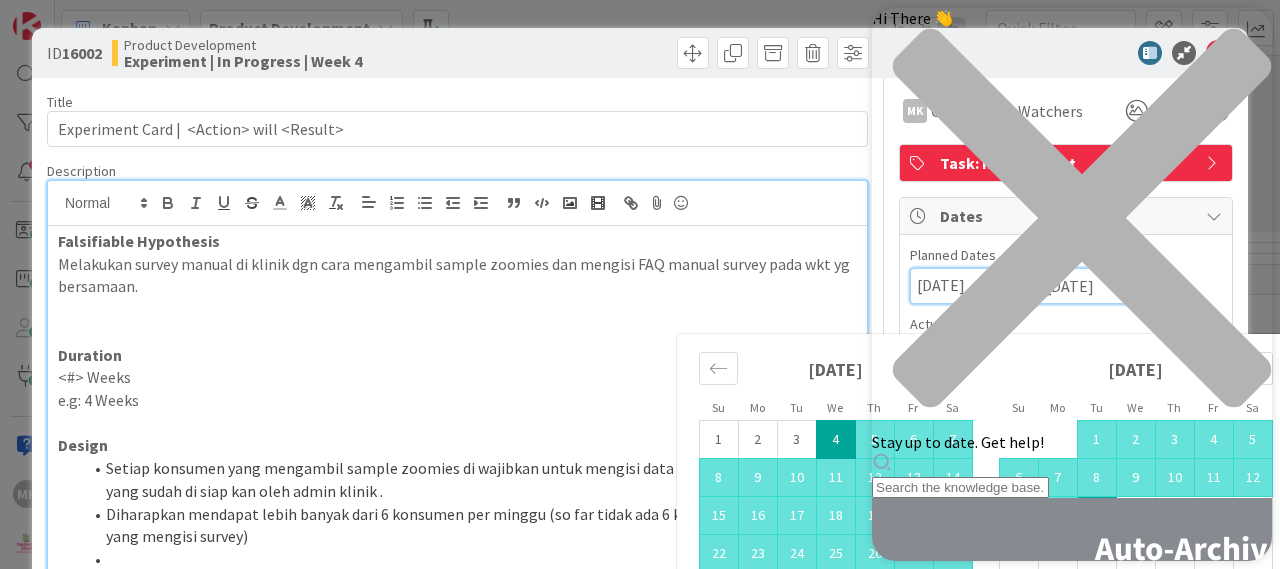 scroll, scrollTop: 0, scrollLeft: 0, axis: both 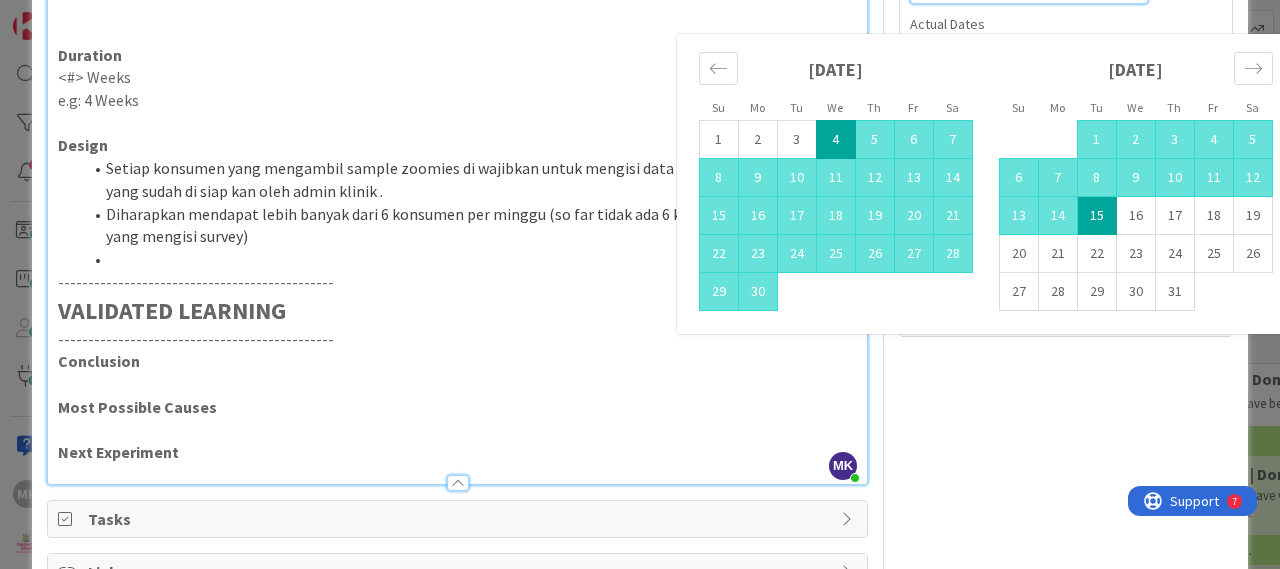 click on "19" at bounding box center (1252, 216) 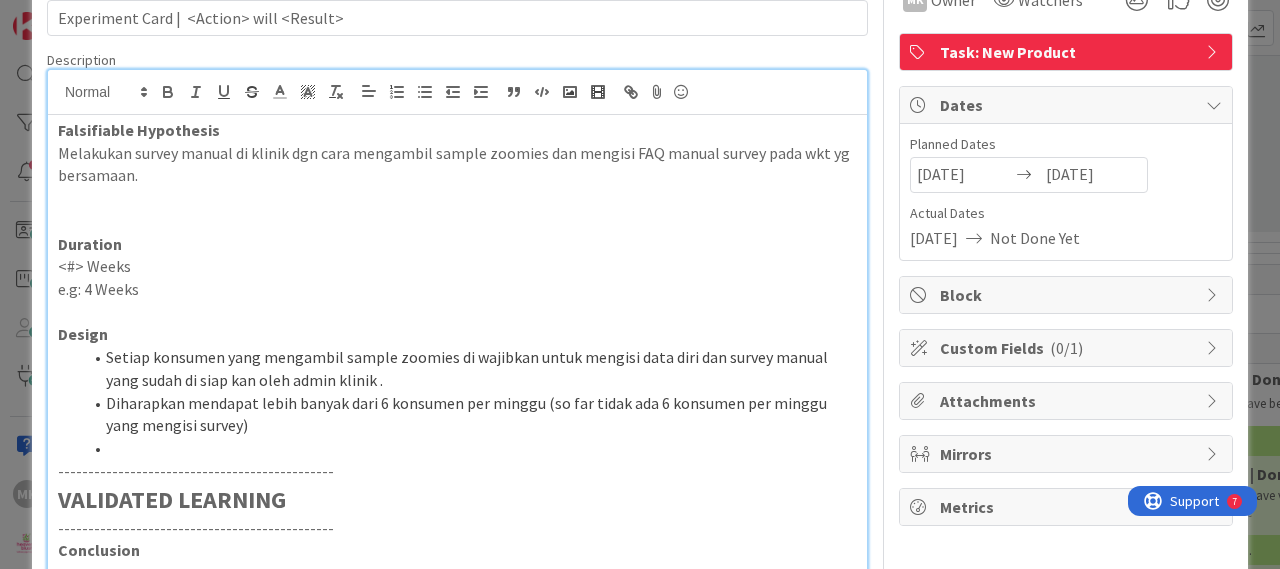scroll, scrollTop: 100, scrollLeft: 0, axis: vertical 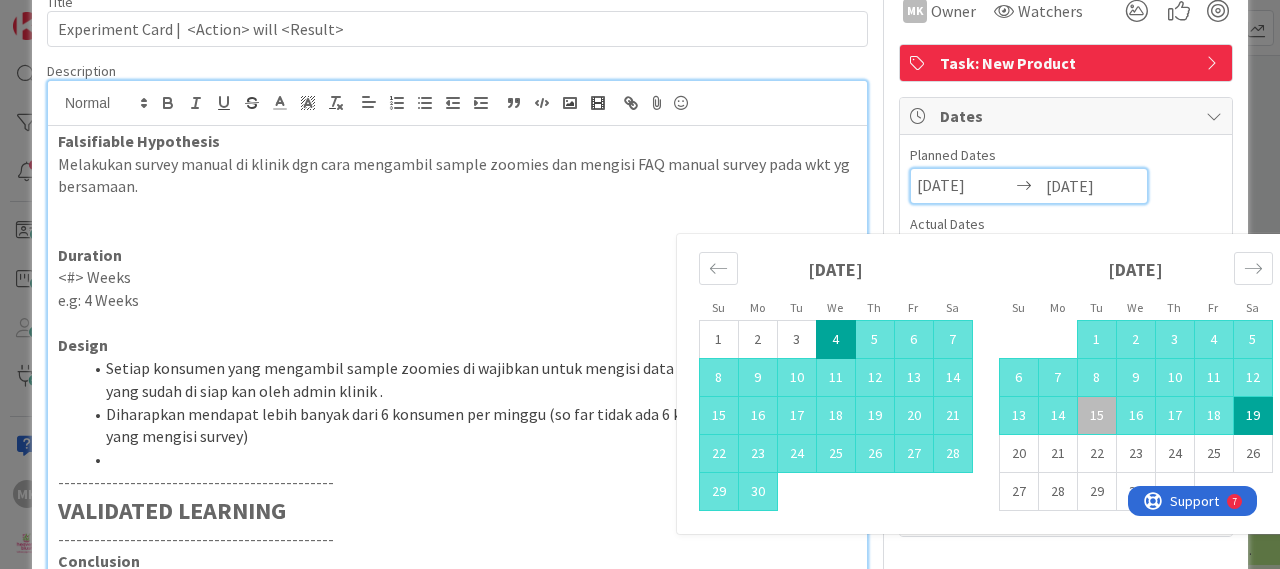 click on "[DATE]" at bounding box center [1093, 186] 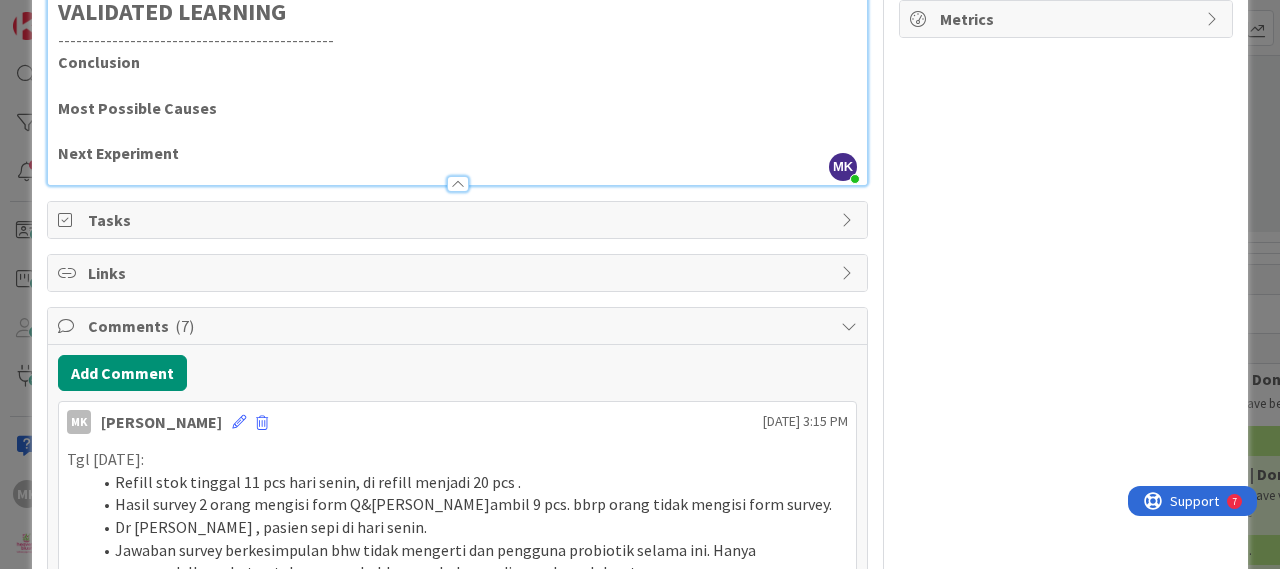 scroll, scrollTop: 600, scrollLeft: 0, axis: vertical 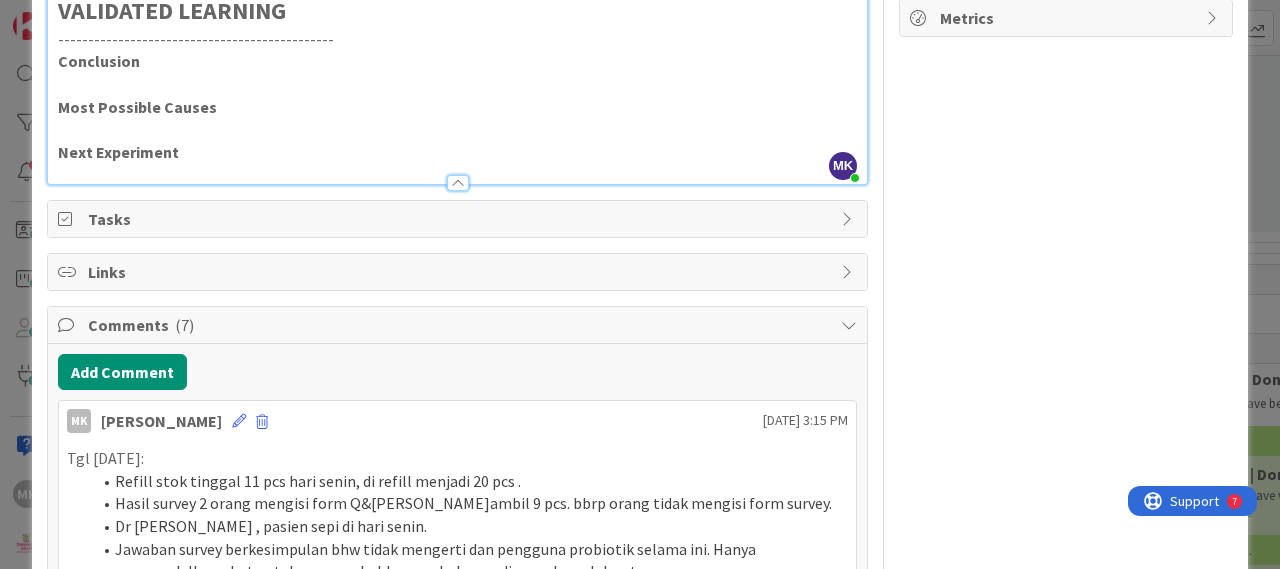 click on "Metrics" at bounding box center [1068, 18] 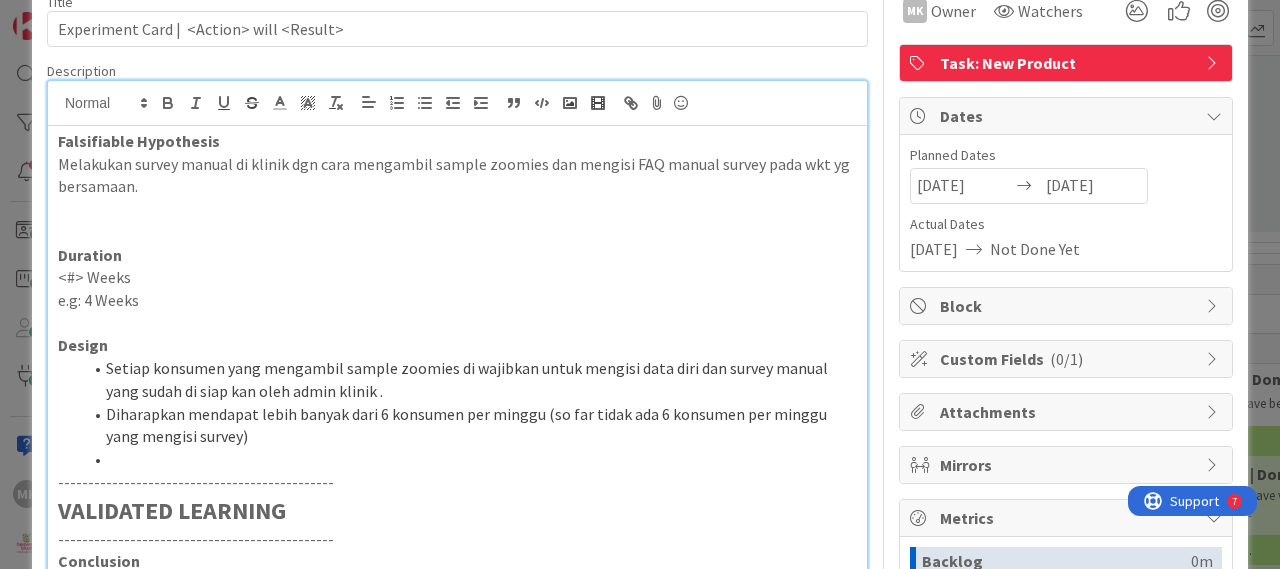 scroll, scrollTop: 0, scrollLeft: 0, axis: both 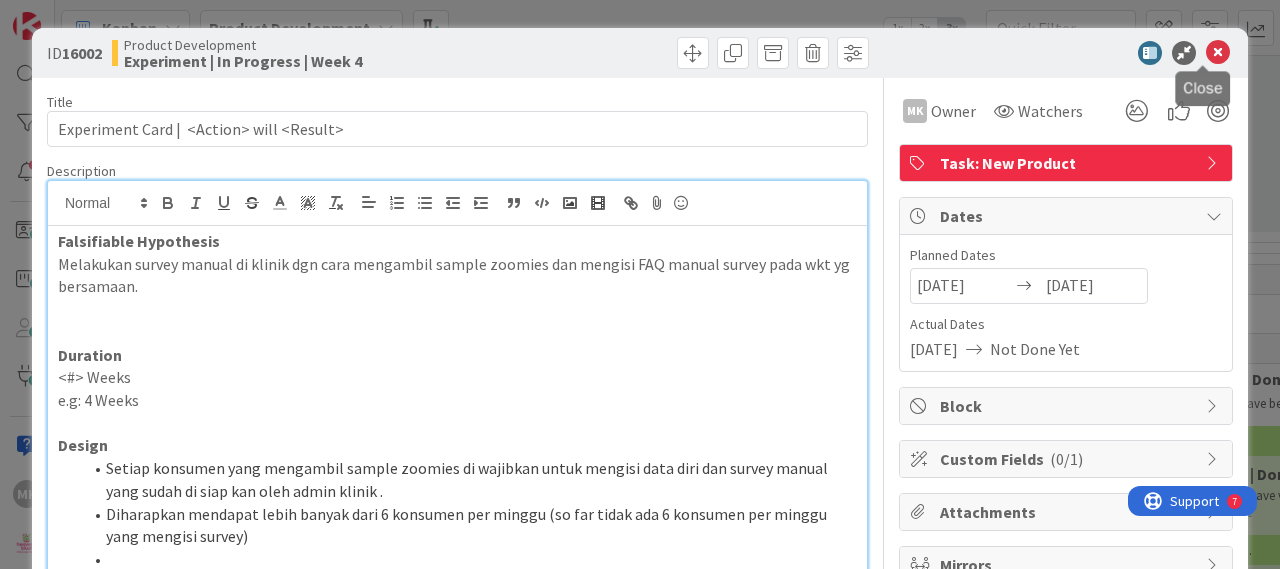 click at bounding box center (1218, 53) 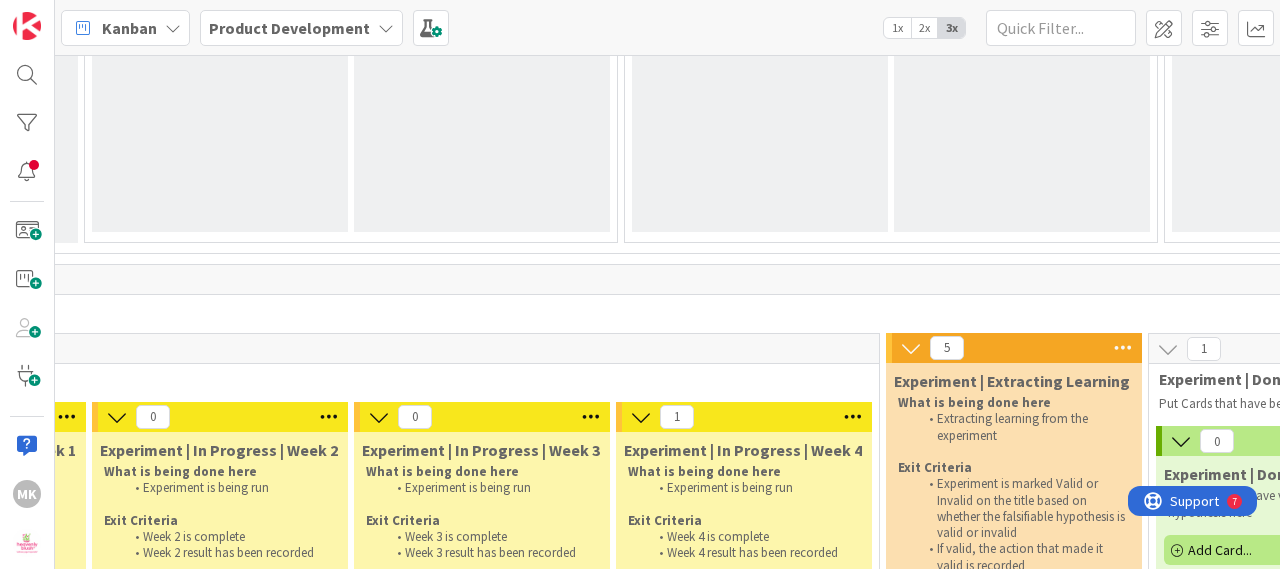 scroll, scrollTop: 0, scrollLeft: 0, axis: both 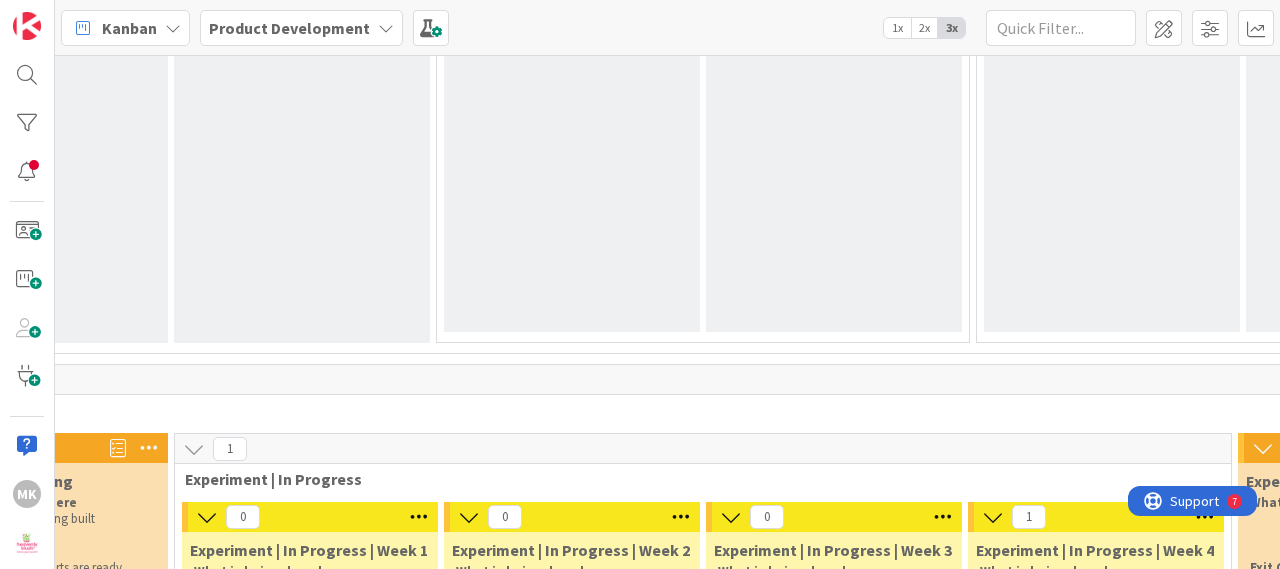 click on "Add Card..." at bounding box center [310, 691] 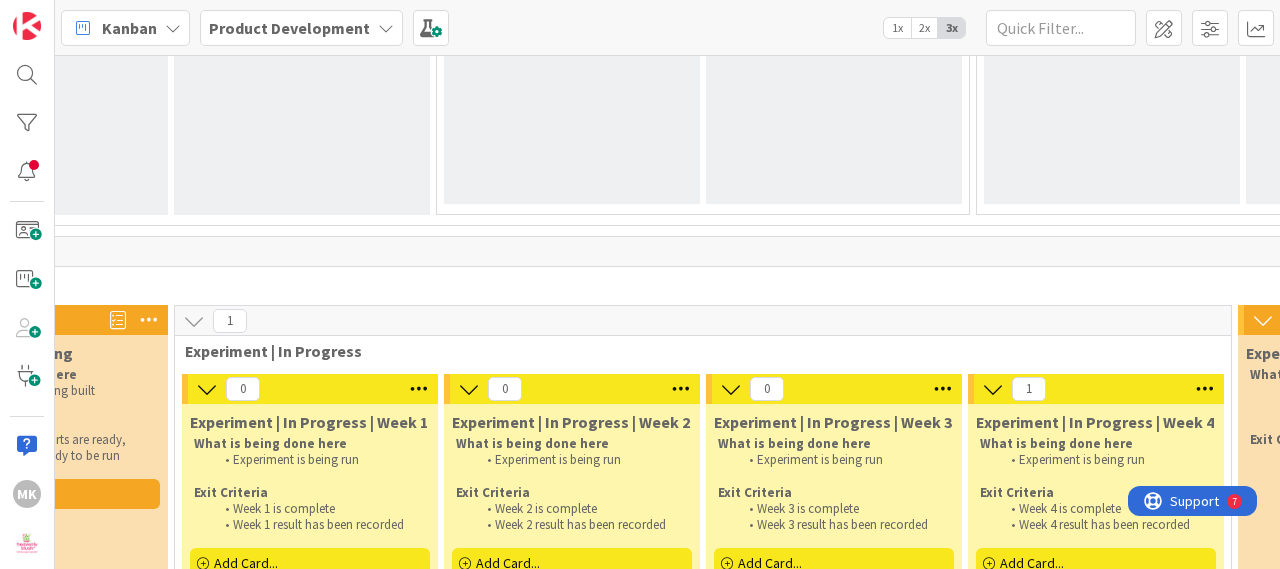 scroll, scrollTop: 17300, scrollLeft: 706, axis: both 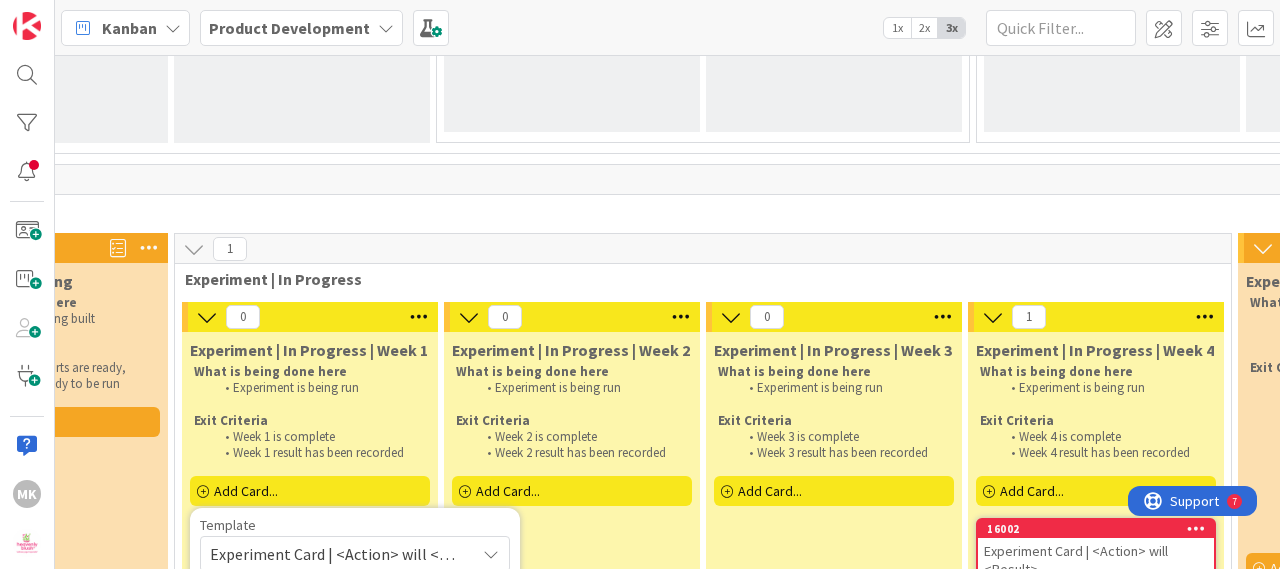 click on "Add" at bounding box center [226, 833] 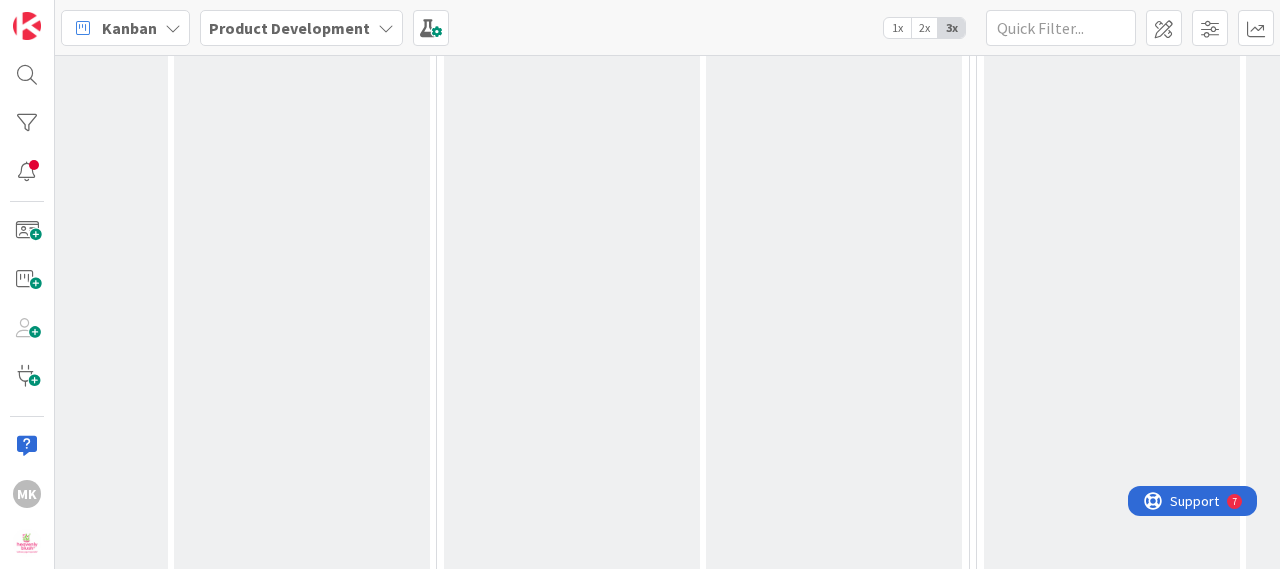 scroll, scrollTop: 17000, scrollLeft: 706, axis: both 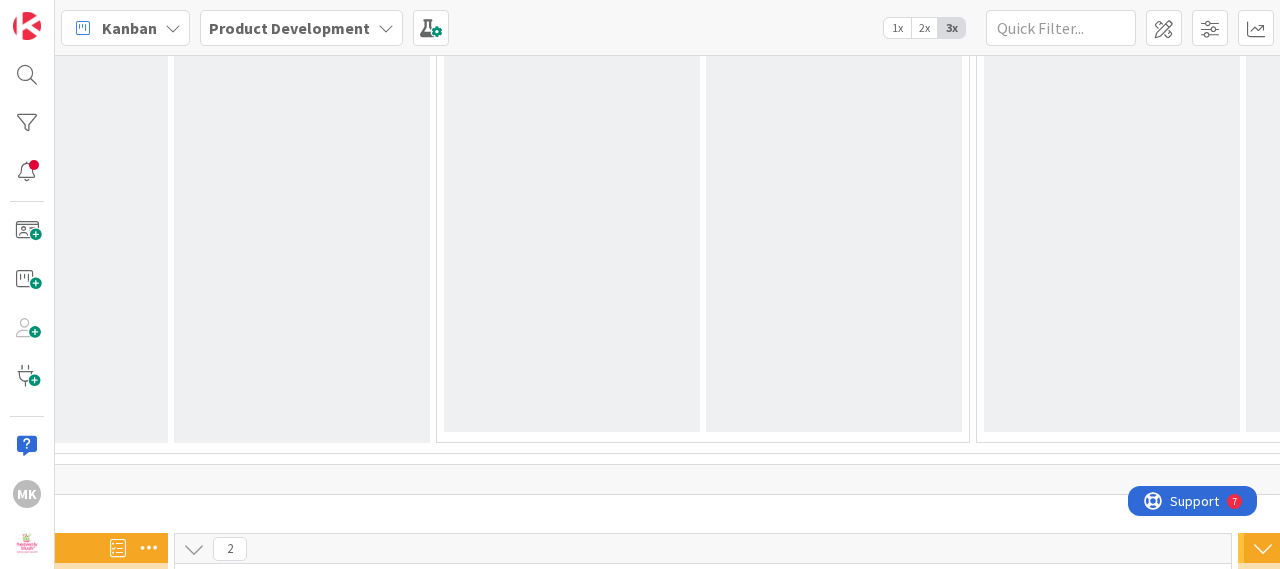 click on "Experiment Card |  <Menjual zoomies di pet bazzar selama periode [DATE]-[DATE] di BSD dengan harga 25000 per cup>target 50 Result>" at bounding box center [310, 878] 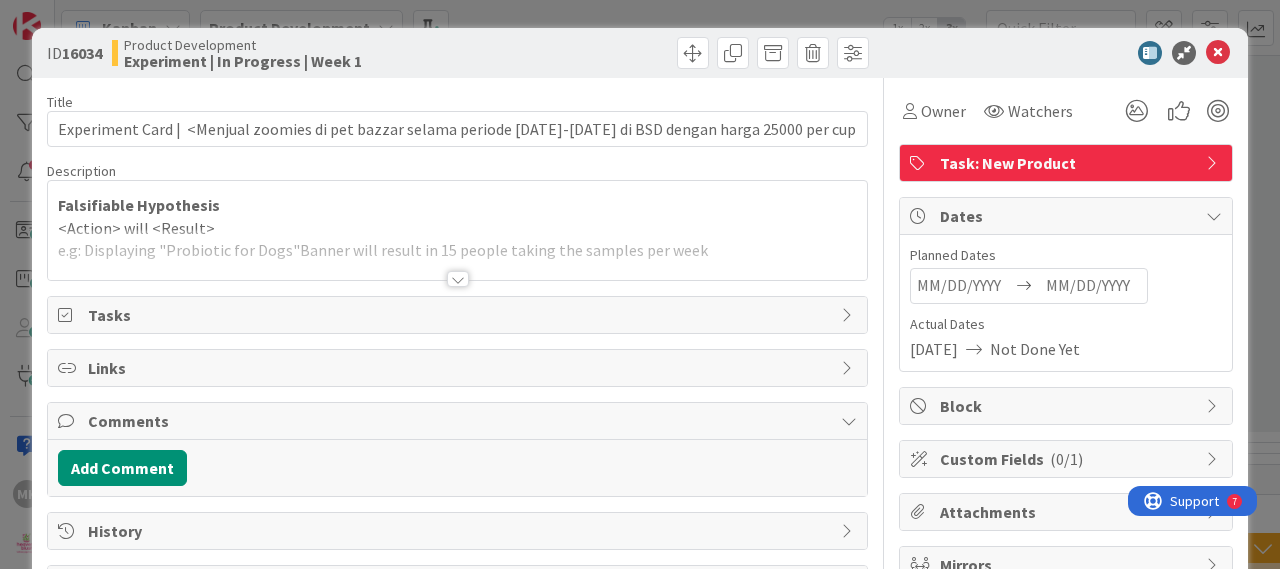 scroll, scrollTop: 0, scrollLeft: 0, axis: both 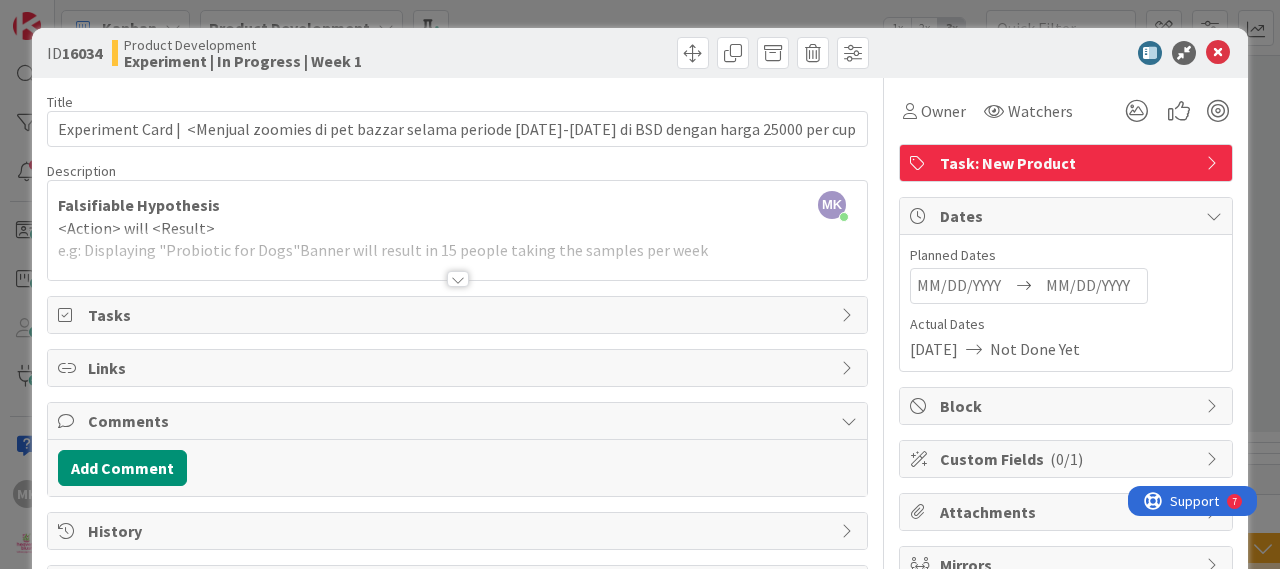 click on "Falsifiable Hypothesis <Action> will <Result> e.g: Displaying "Probiotic for Dogs"Banner will result in 15 people taking the samples per week Duration <#> Weeks e.g: 2 Weeks Design e.g: We will put a banner displaying "Probiotic for Dogs" in Dr. [PERSON_NAME]s office with a small chiller with zoomies samples. e.g: Ask Dr. [PERSON_NAME] and her team to get the contact info of the people taking the samples e.g: We will interview the people taking the samples ---------------------------------------------- VALIDATED LEARNING ---------------------------------------------- Conclusion Most Possible Causes Next Experiment" at bounding box center [457, 235] 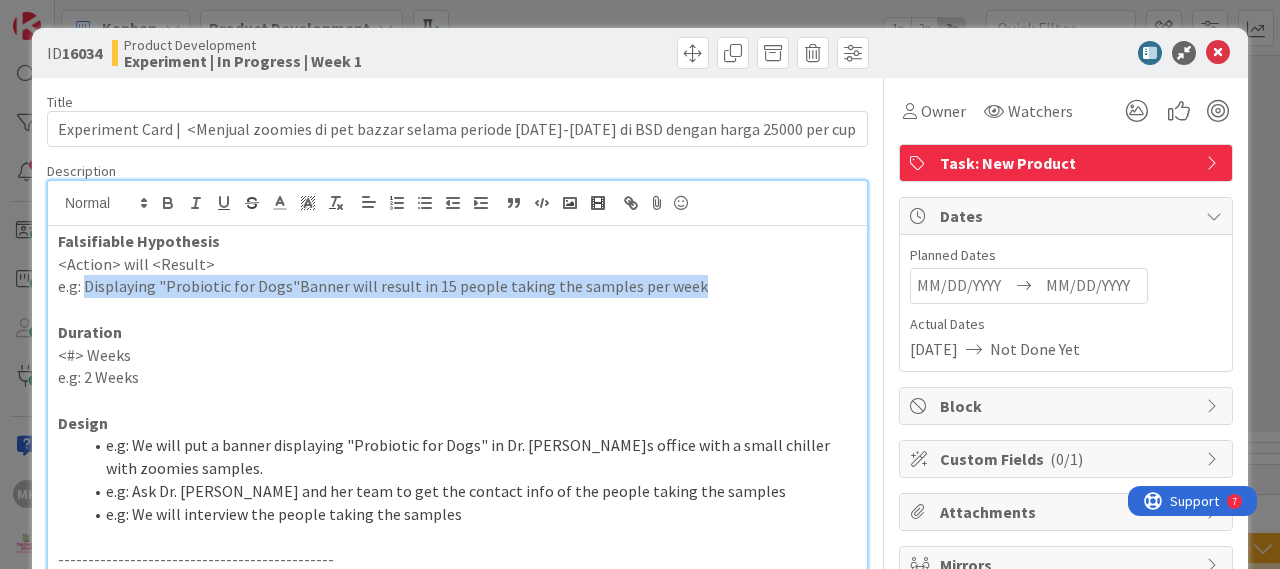 drag, startPoint x: 86, startPoint y: 287, endPoint x: 720, endPoint y: 296, distance: 634.0639 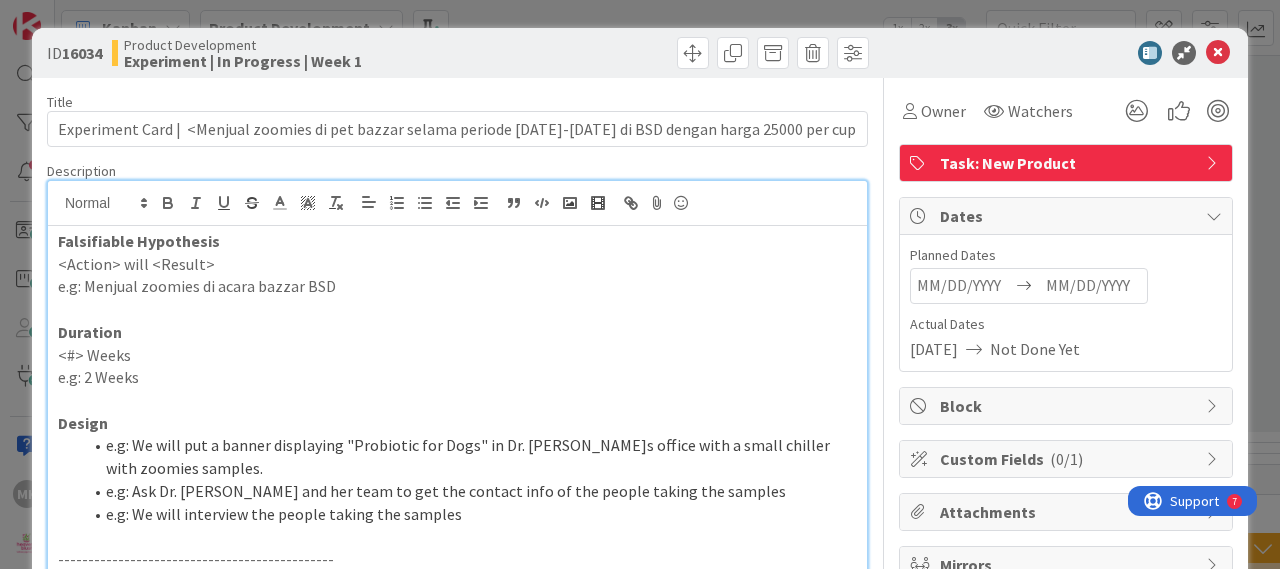 click on "e.g: 2 Weeks" at bounding box center [457, 377] 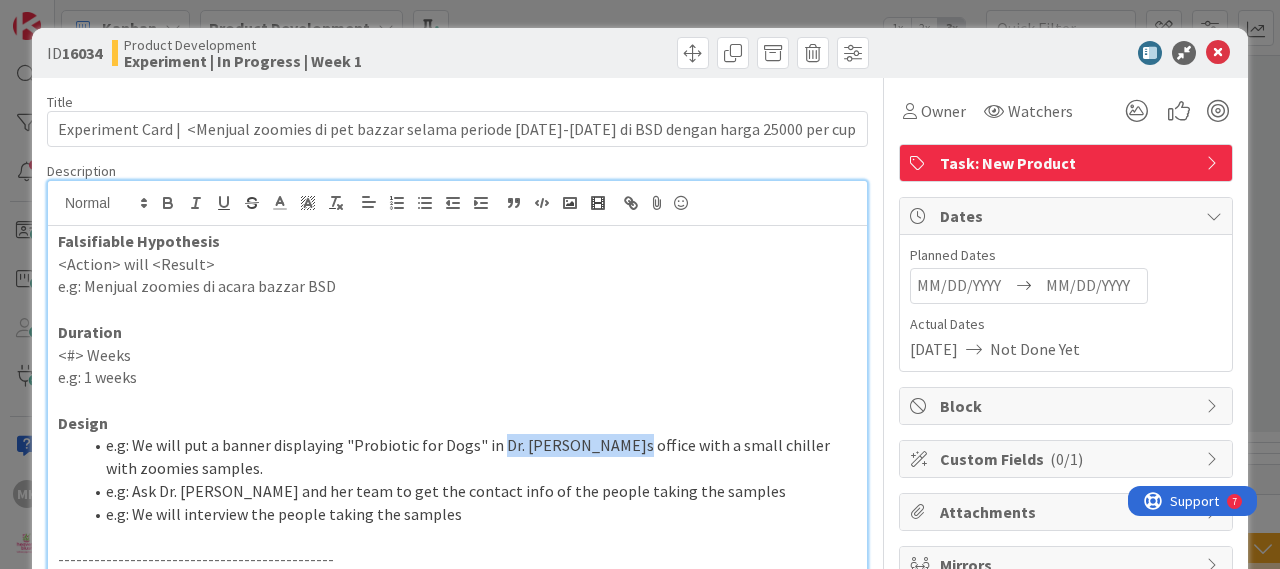 drag, startPoint x: 496, startPoint y: 443, endPoint x: 608, endPoint y: 443, distance: 112 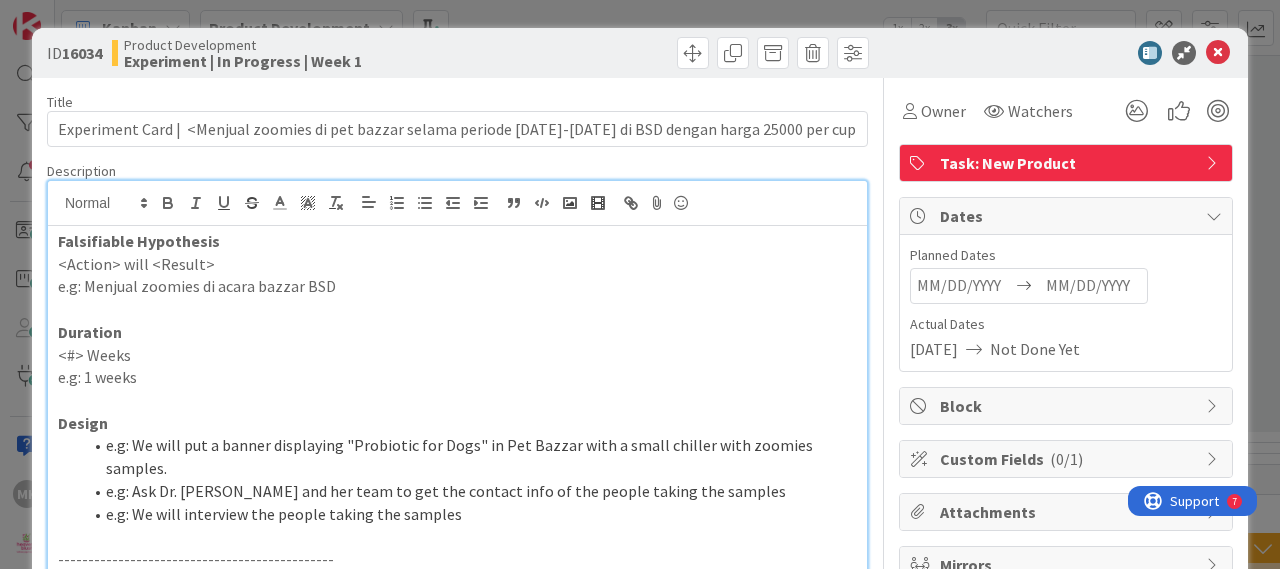 click on "e.g: We will put a banner displaying "Probiotic for Dogs" in Pet Bazzar with a small chiller with zoomies samples." at bounding box center [469, 456] 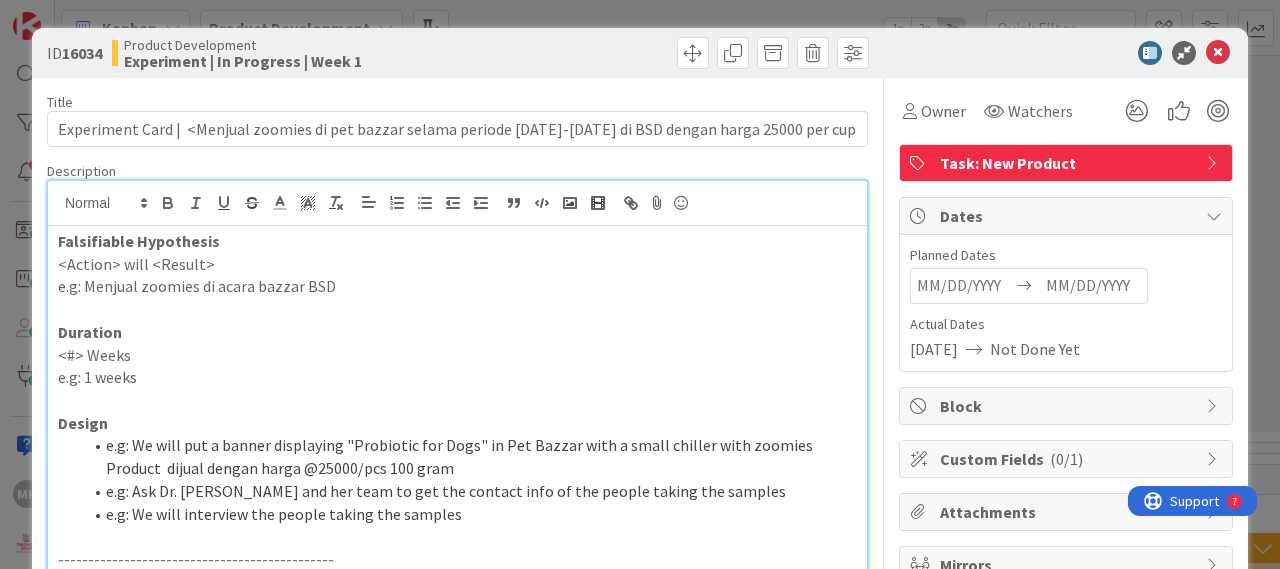click on "e.g: We will interview the people taking the samples" at bounding box center (469, 514) 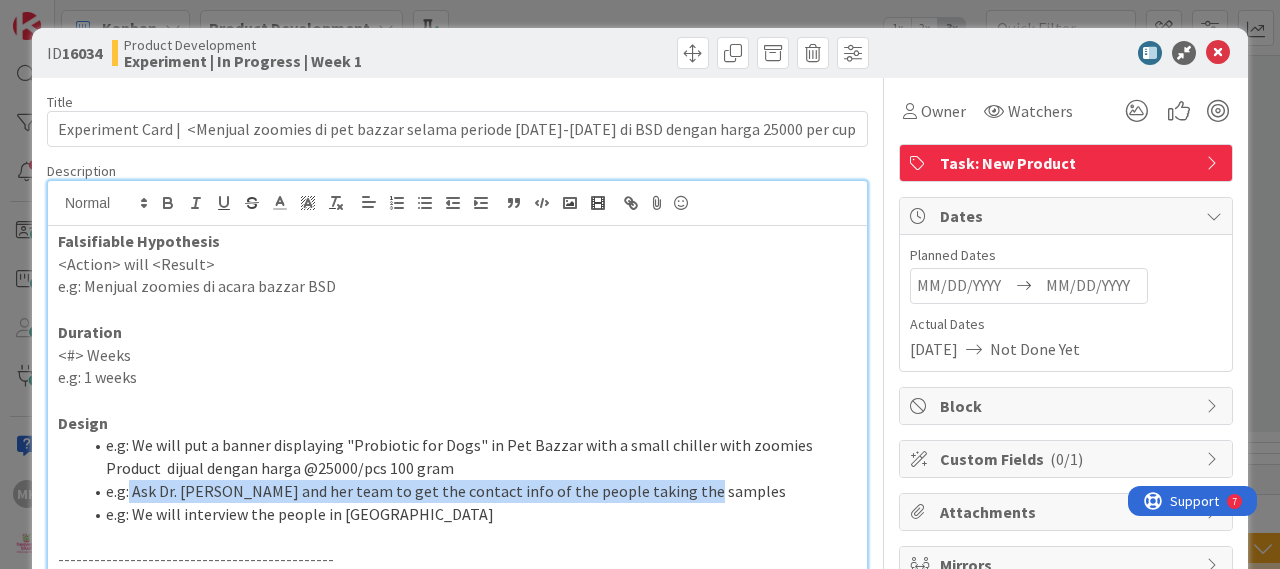 drag, startPoint x: 130, startPoint y: 485, endPoint x: 685, endPoint y: 489, distance: 555.0144 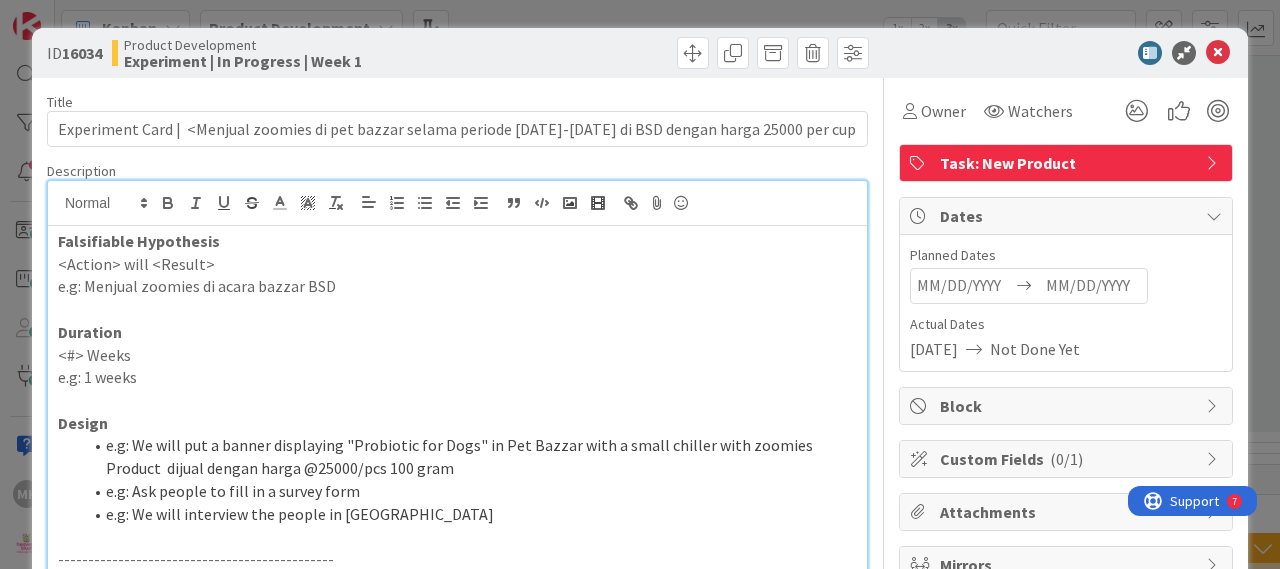 scroll, scrollTop: 0, scrollLeft: 0, axis: both 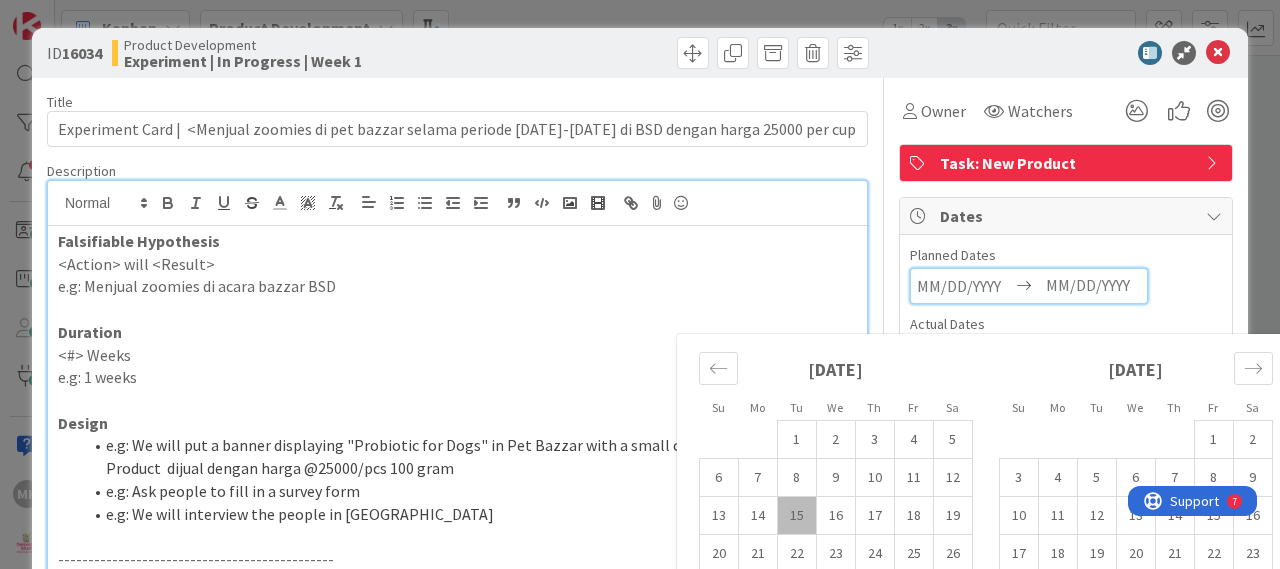 click at bounding box center [964, 286] 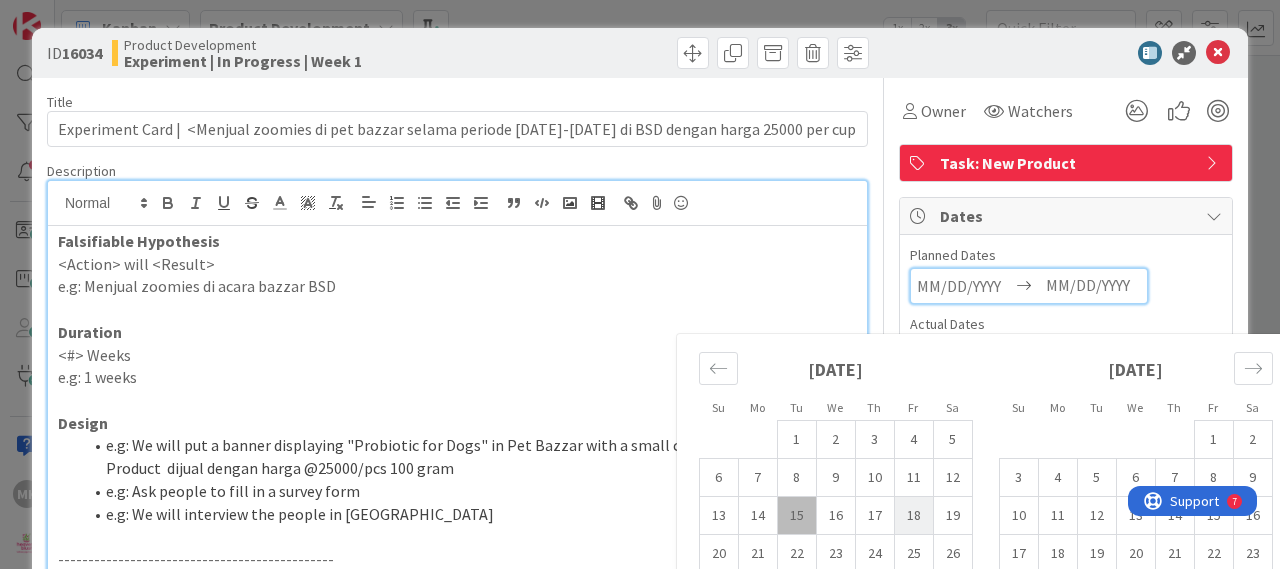 click on "18" at bounding box center [913, 516] 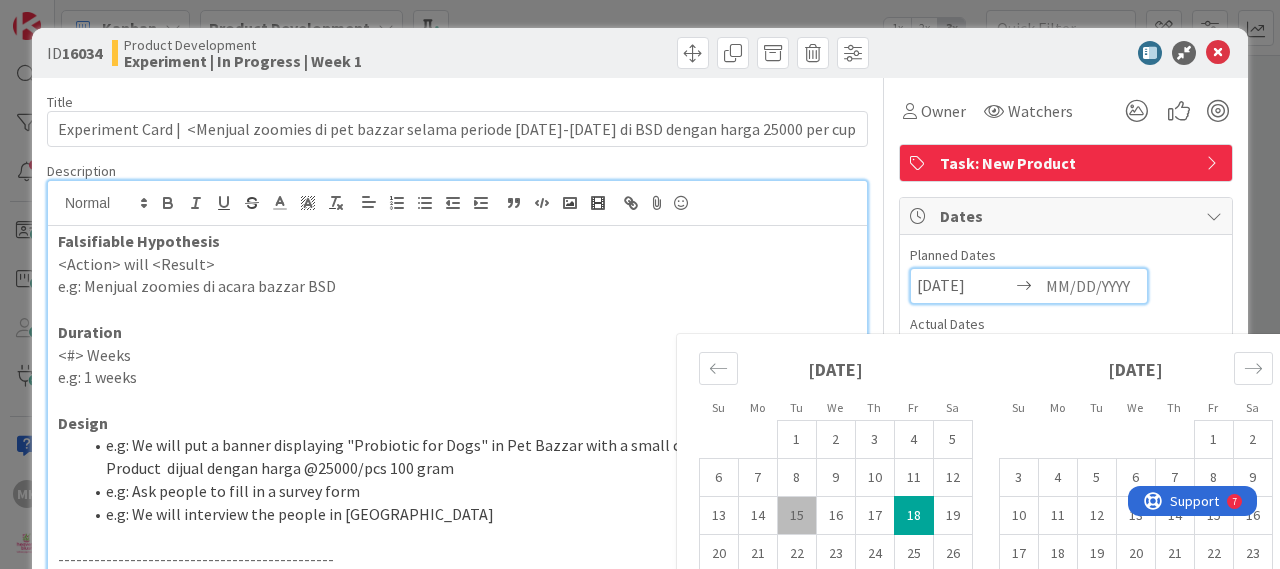 scroll, scrollTop: 100, scrollLeft: 0, axis: vertical 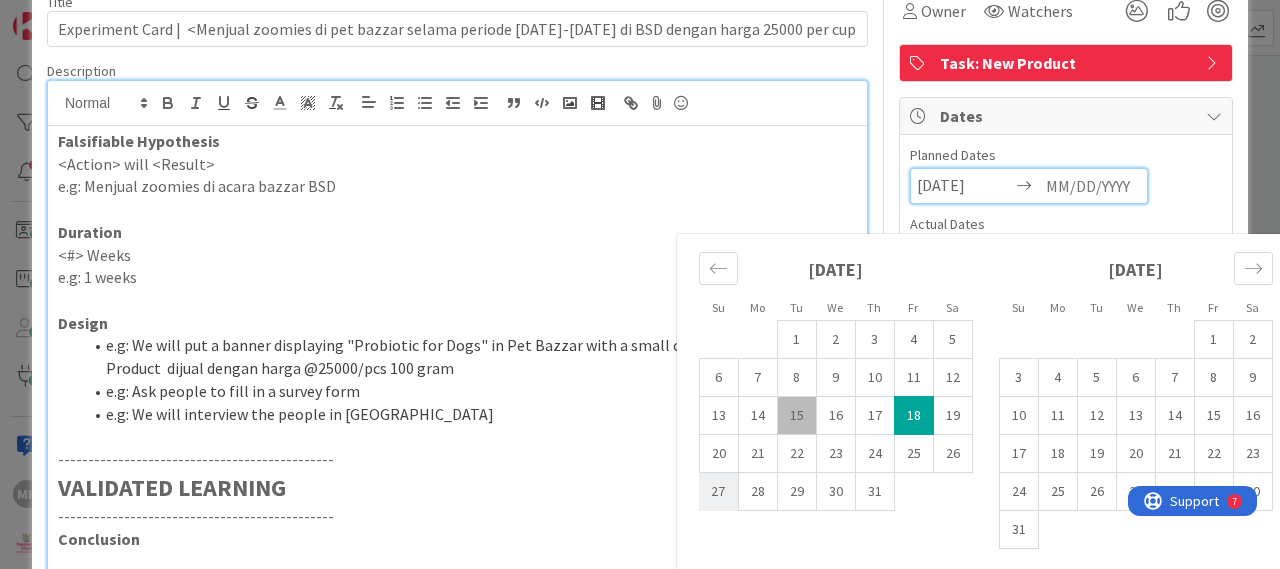 click on "27" at bounding box center (718, 492) 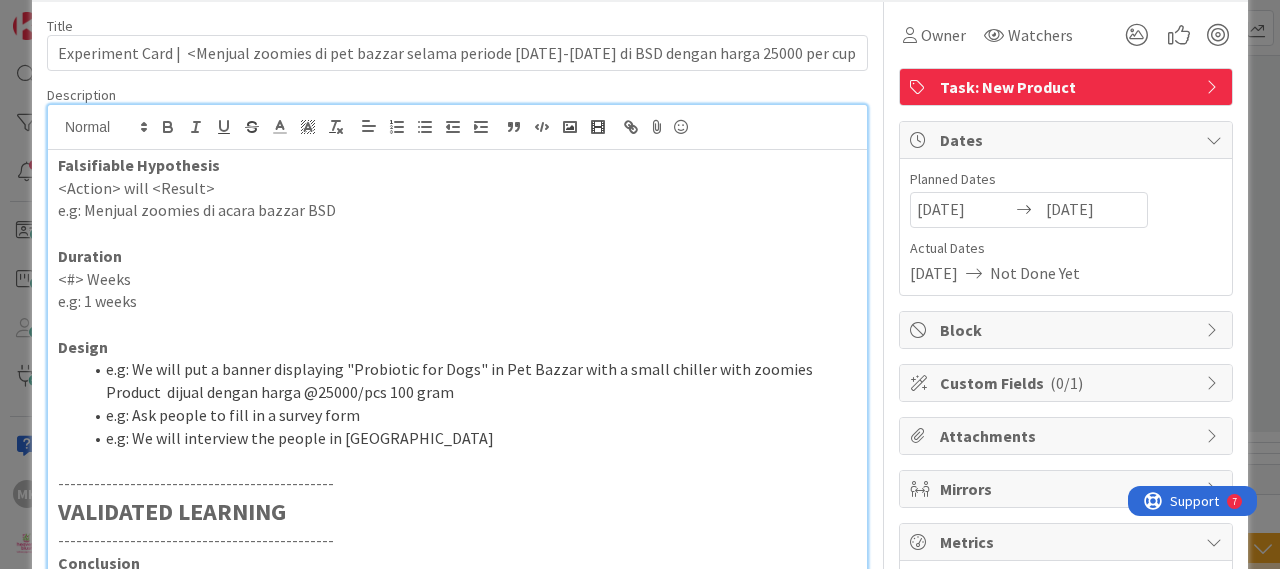 scroll, scrollTop: 0, scrollLeft: 0, axis: both 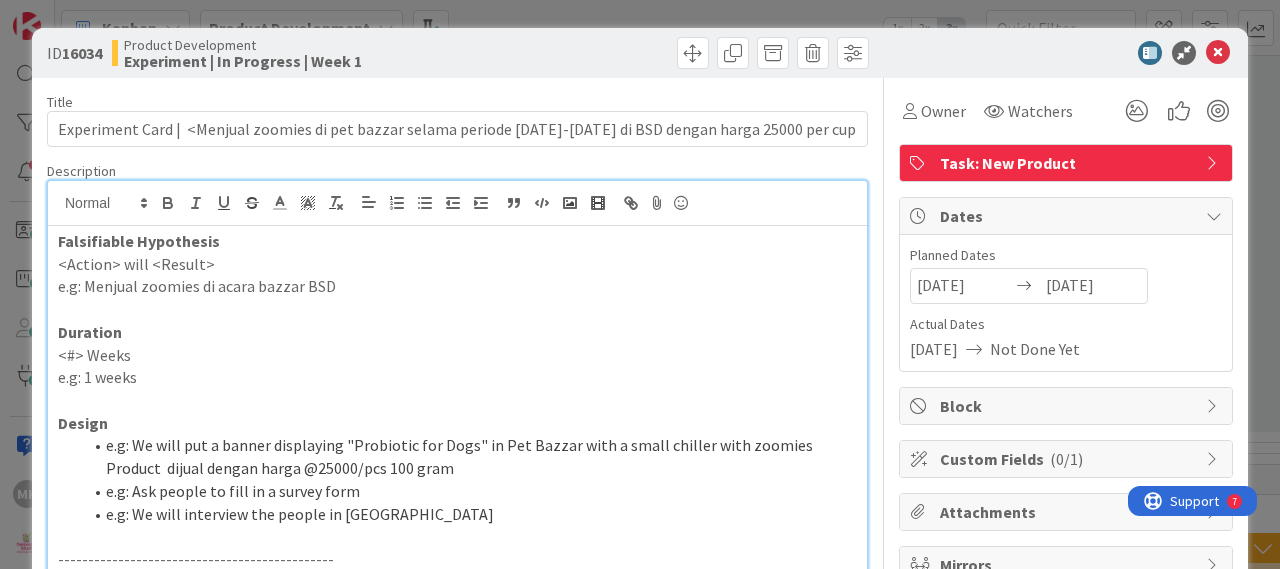 click on "e.g: Menjual zoomies di acara bazzar BSD" at bounding box center (457, 286) 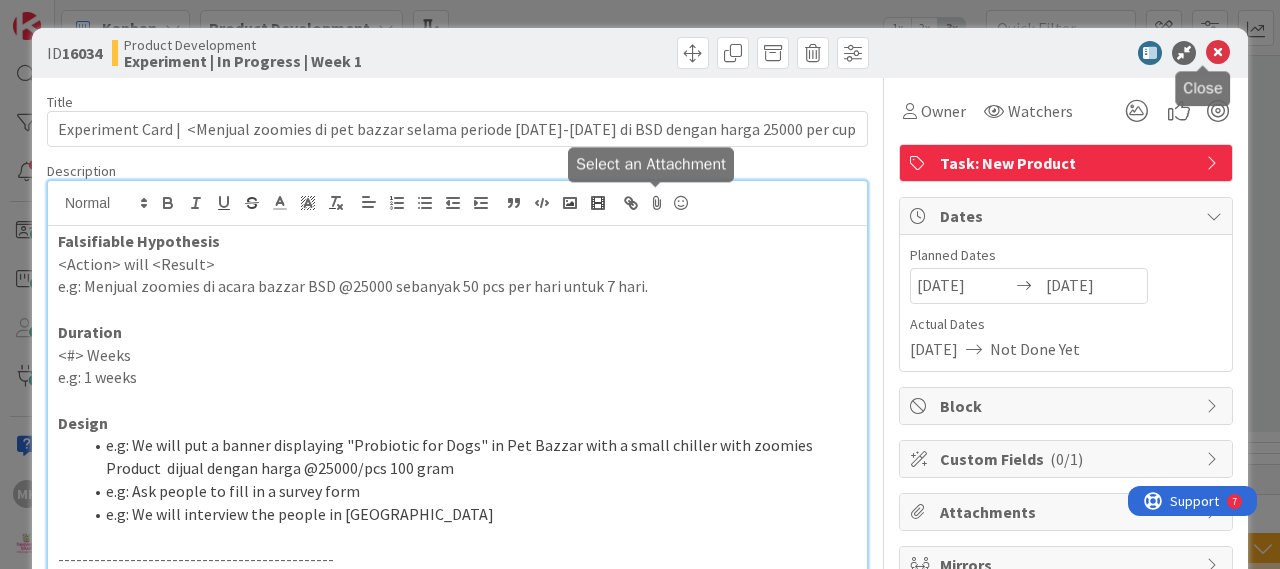 click at bounding box center (1218, 53) 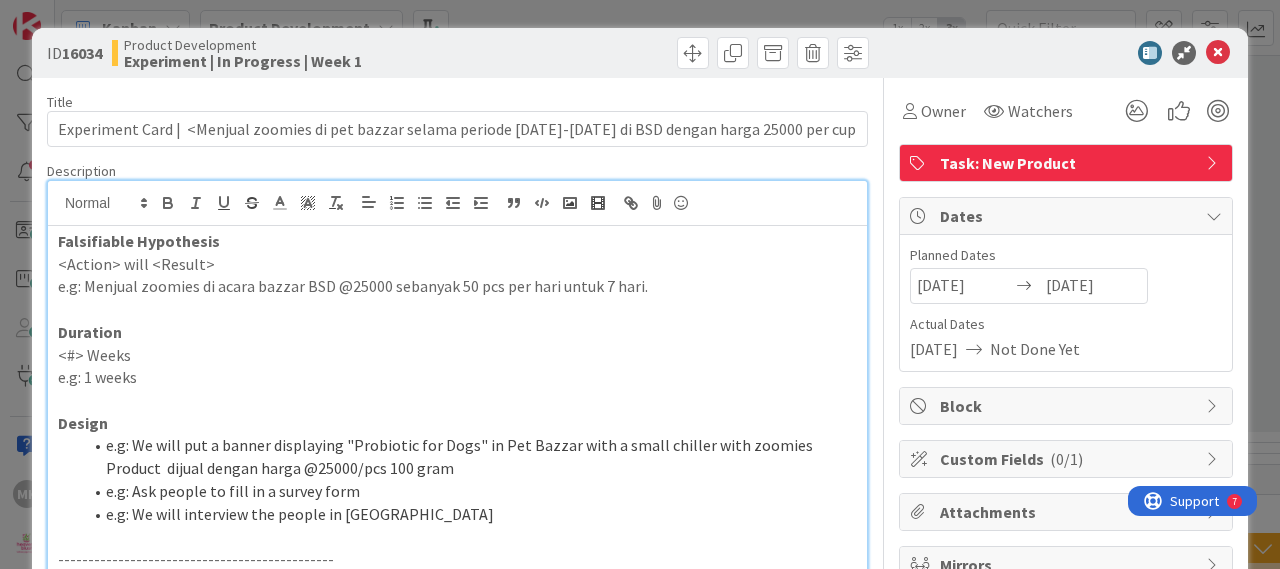 scroll, scrollTop: 0, scrollLeft: 0, axis: both 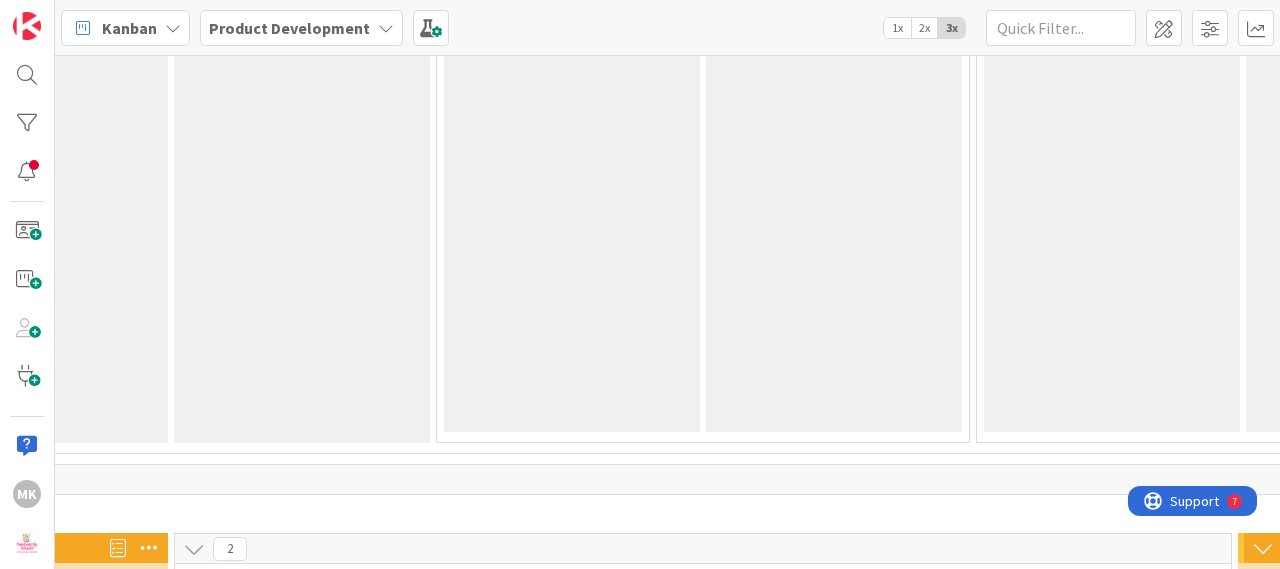 click on "Kanban Product Development 1x 2x 3x" at bounding box center [667, 27] 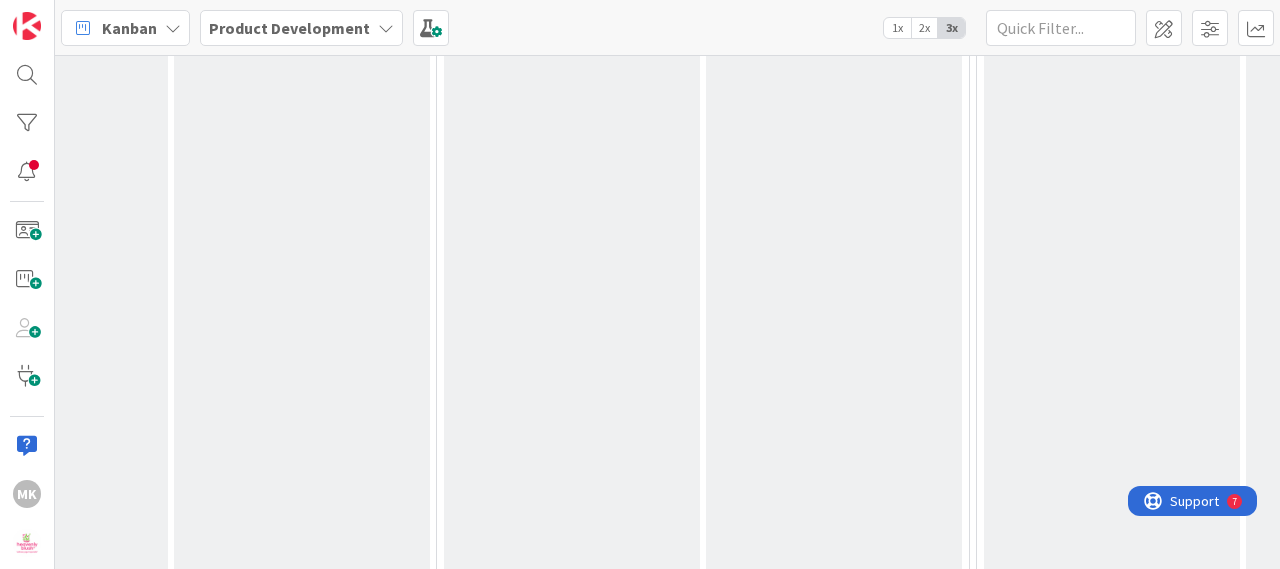 scroll, scrollTop: 16800, scrollLeft: 706, axis: both 